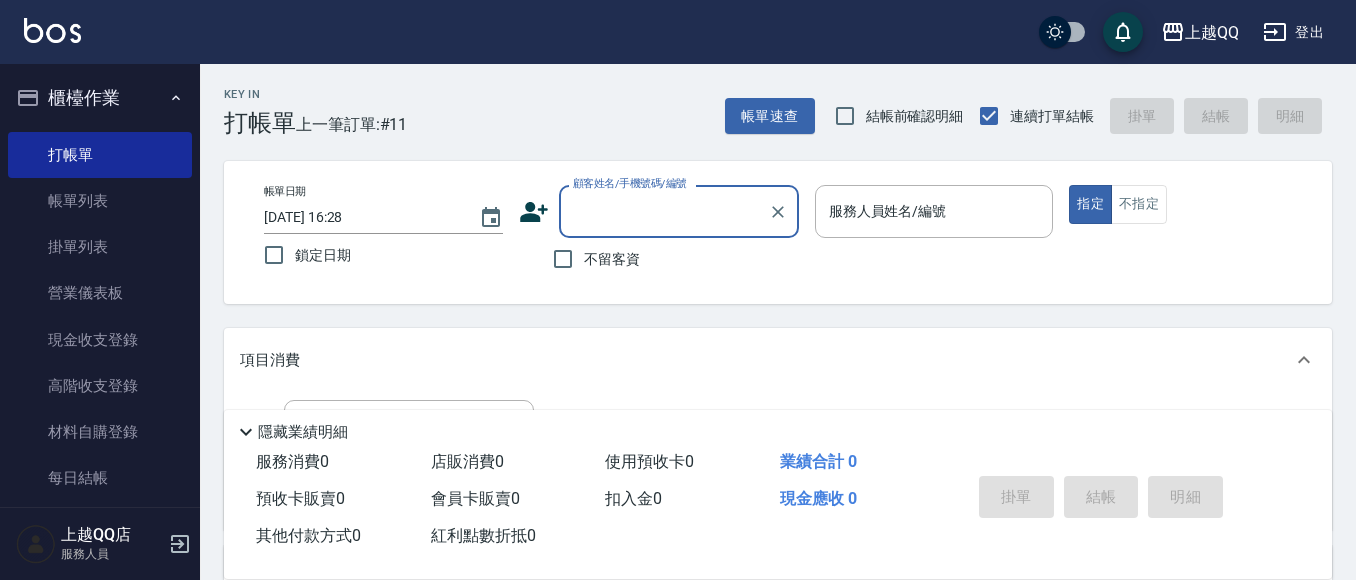 scroll, scrollTop: 127, scrollLeft: 0, axis: vertical 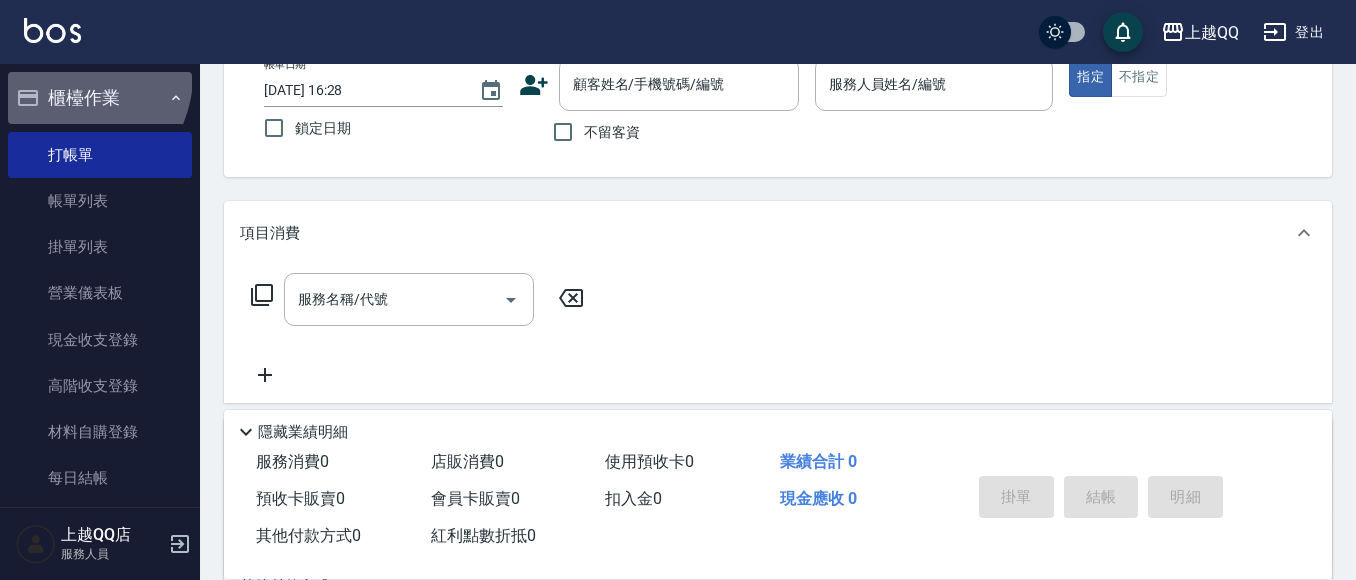 click on "櫃檯作業" at bounding box center [100, 98] 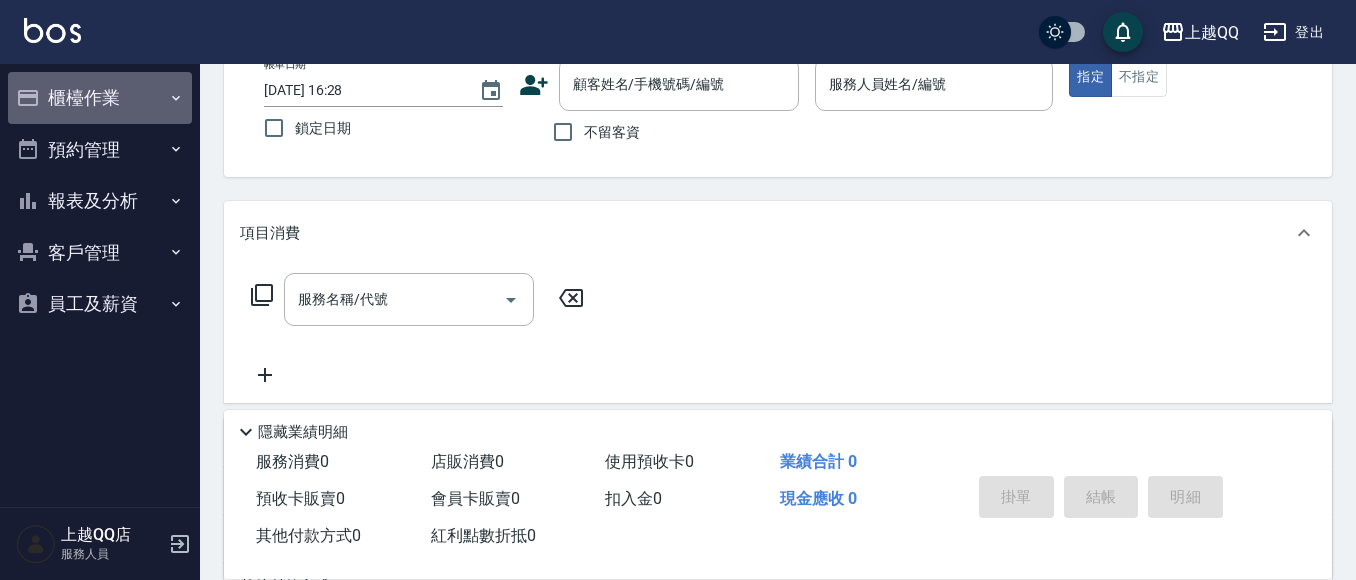 click on "櫃檯作業" at bounding box center (100, 98) 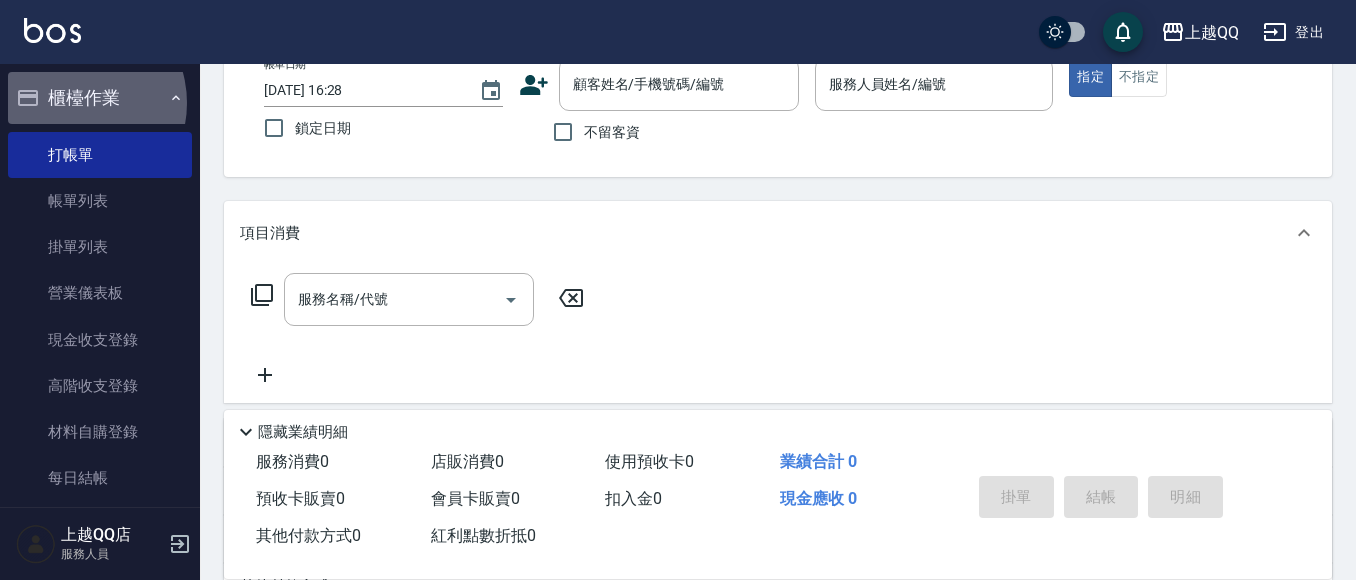 click on "櫃檯作業" at bounding box center [100, 98] 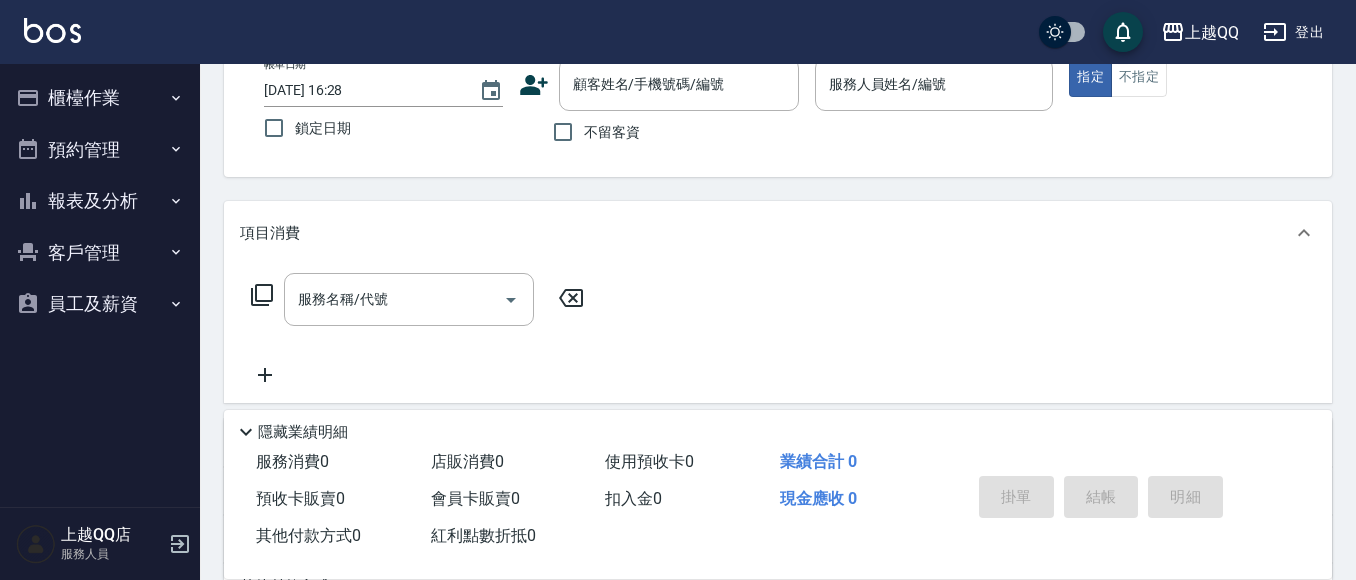 click on "客戶管理" at bounding box center (100, 253) 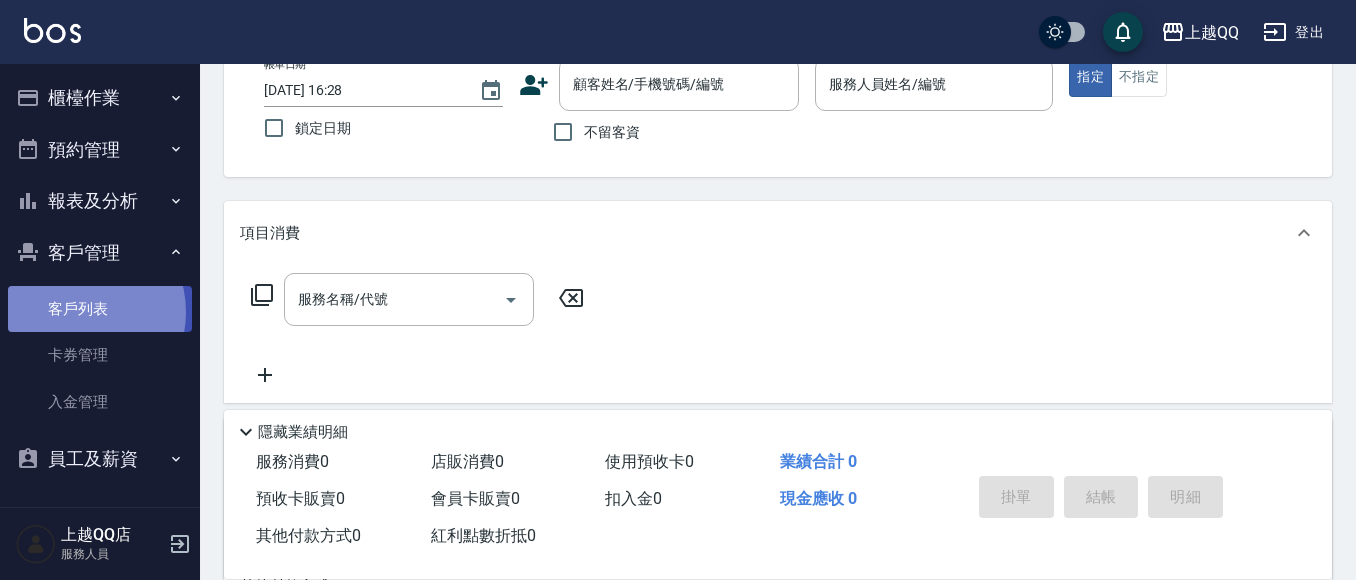 click on "客戶列表" at bounding box center [100, 309] 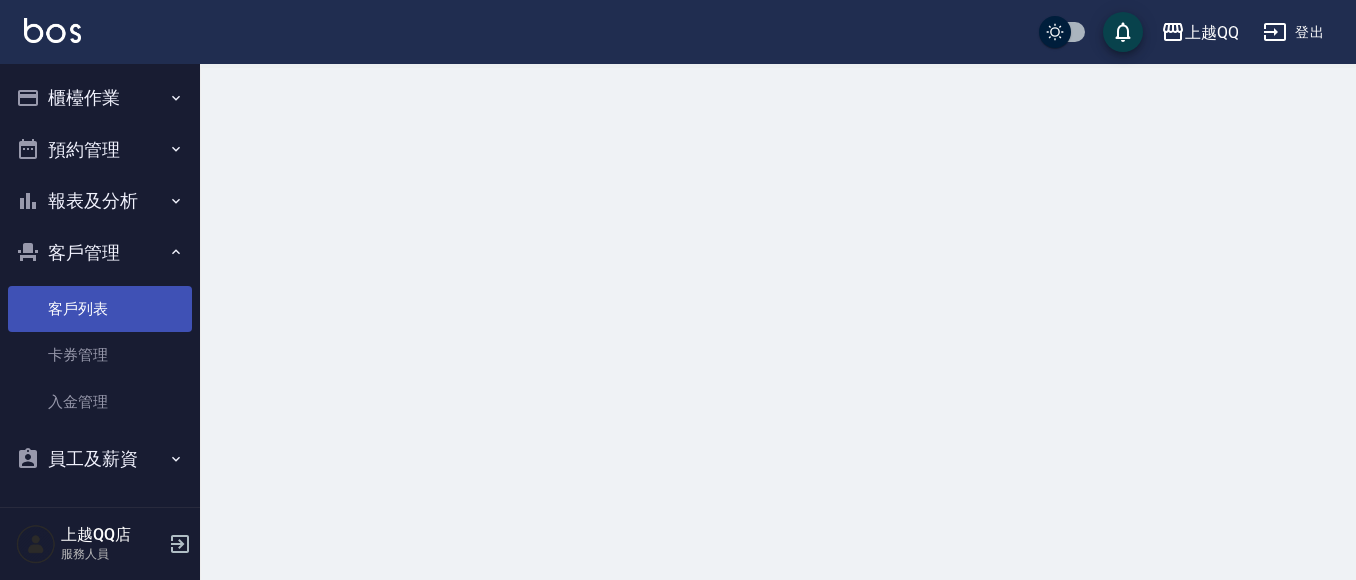 scroll, scrollTop: 0, scrollLeft: 0, axis: both 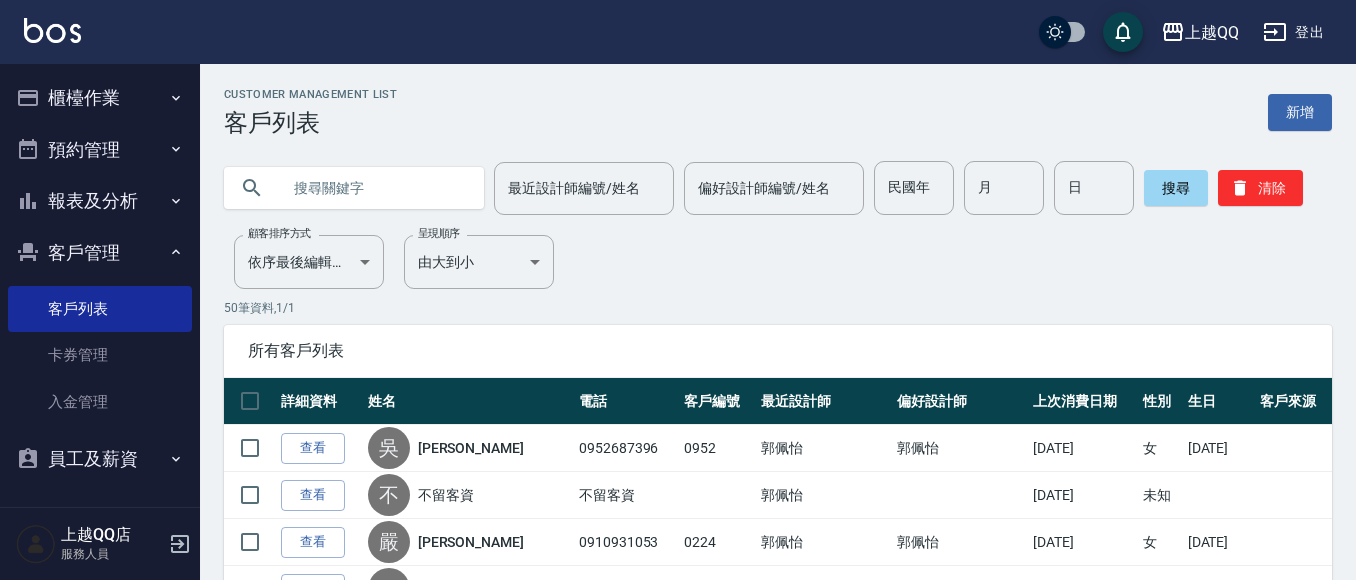 click at bounding box center [374, 188] 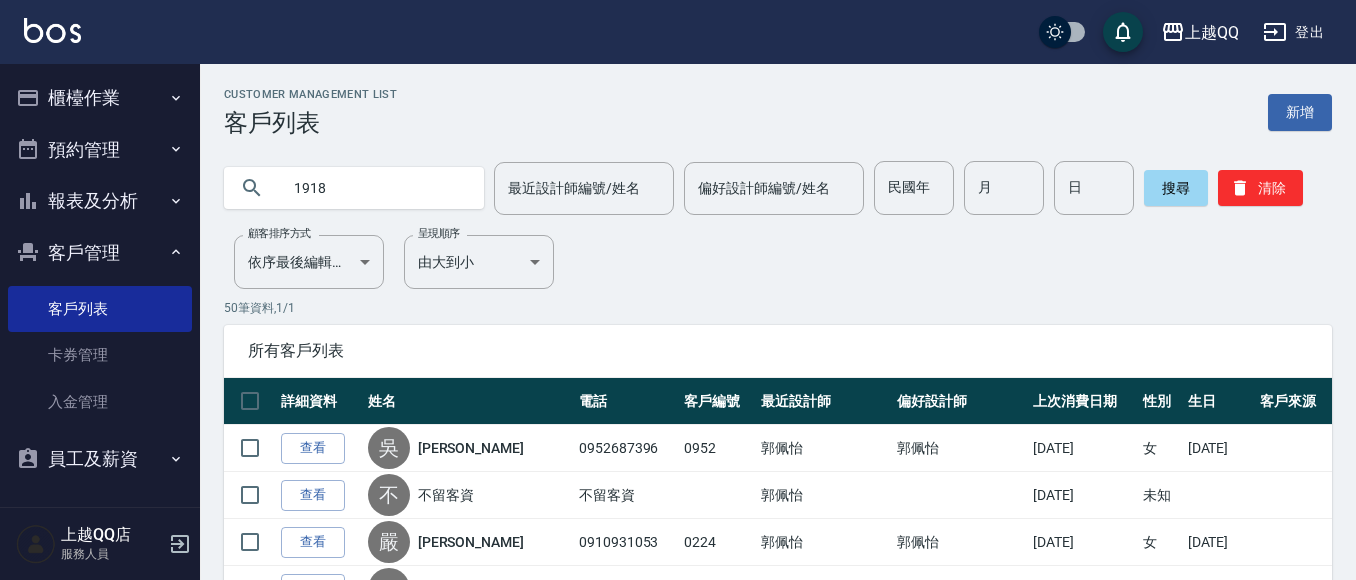 type on "1918" 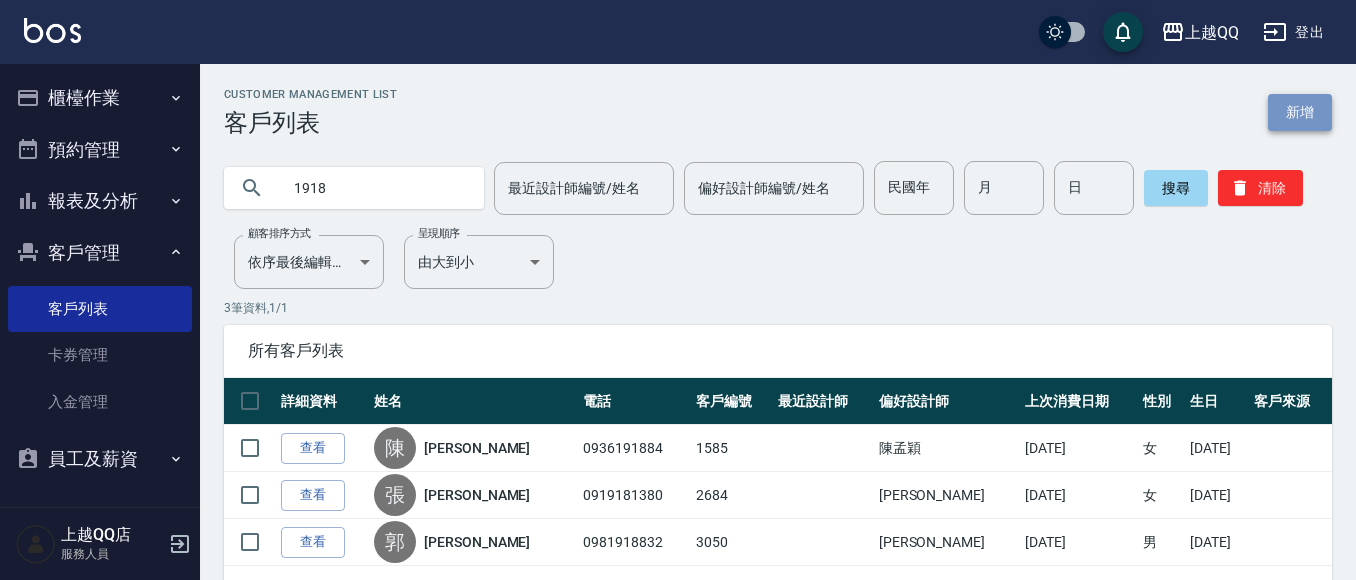 click on "新增" at bounding box center (1300, 112) 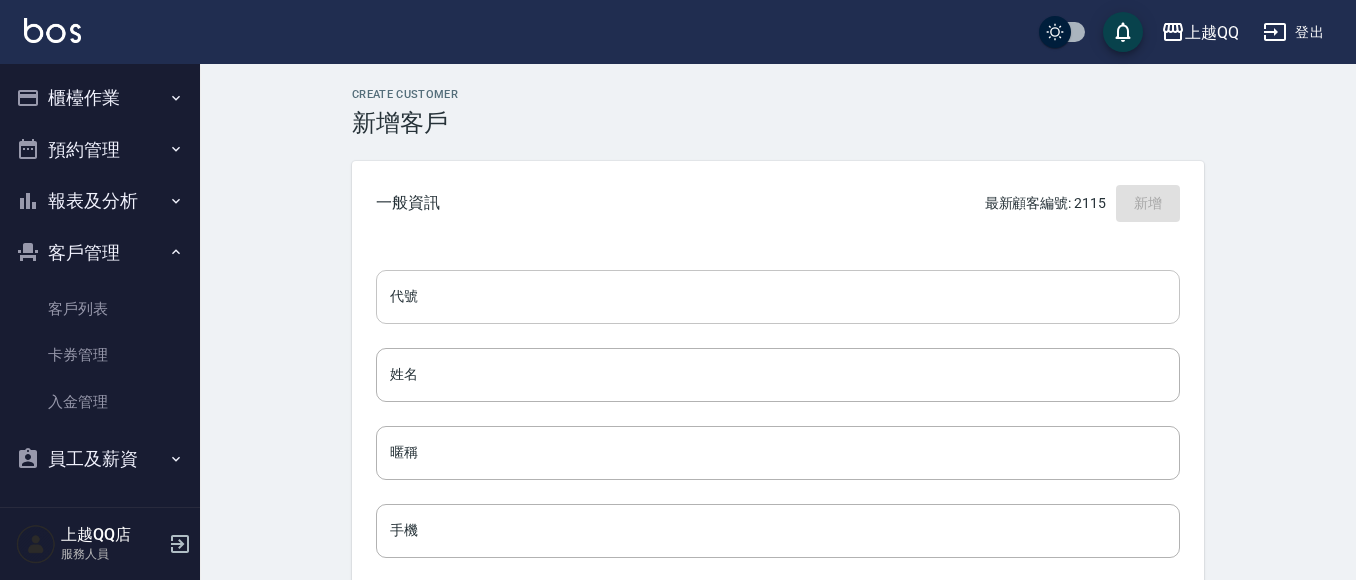 click on "代號" at bounding box center (778, 297) 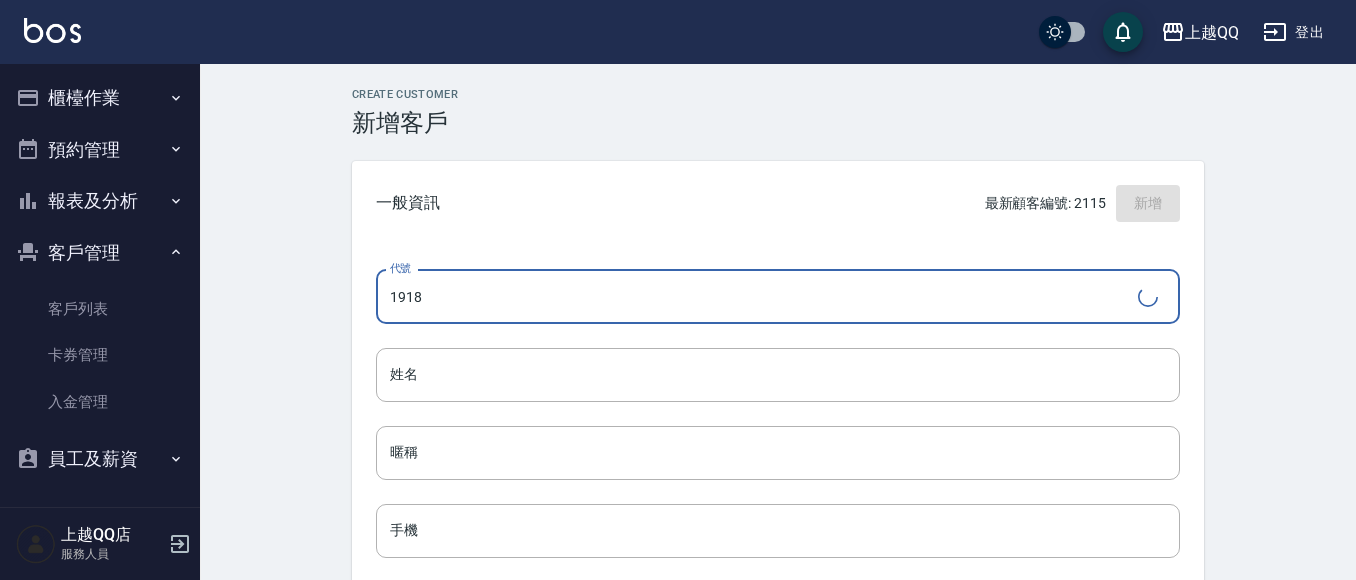 type on "1918" 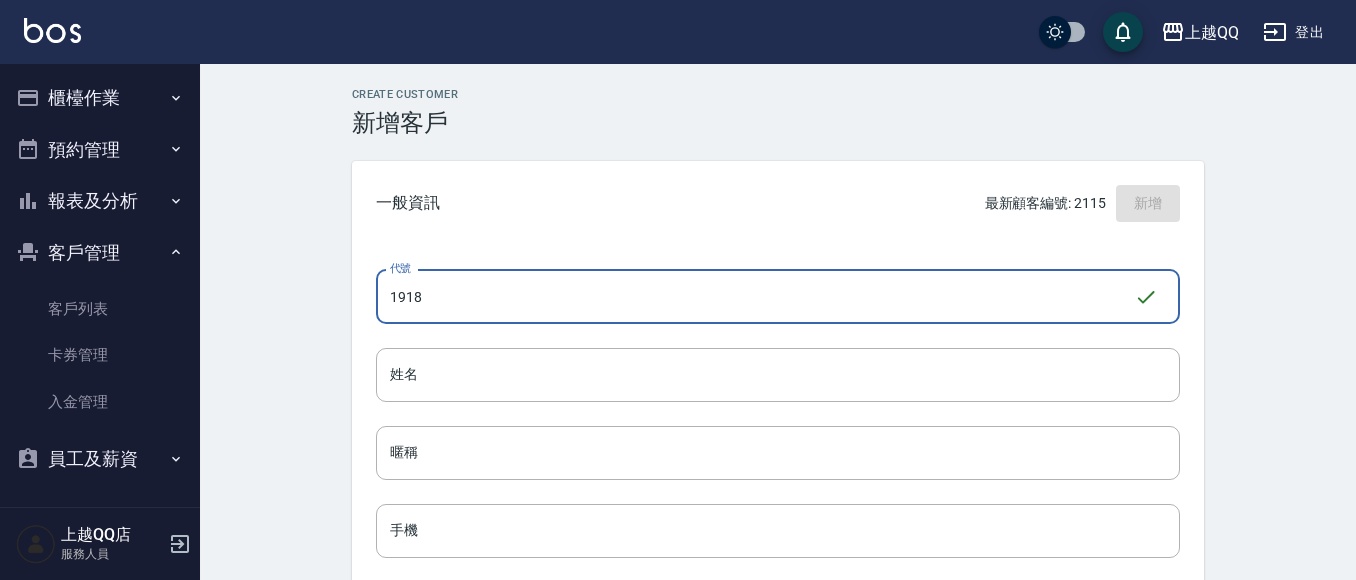 click on "姓名" at bounding box center [778, 375] 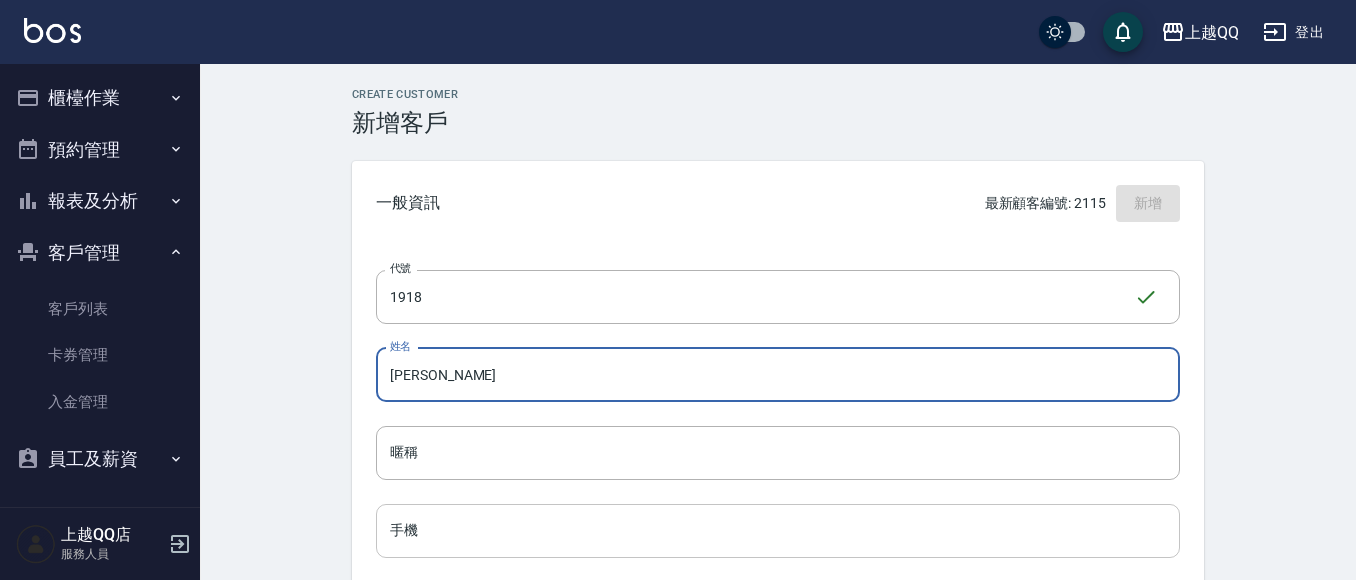 type on "[PERSON_NAME]" 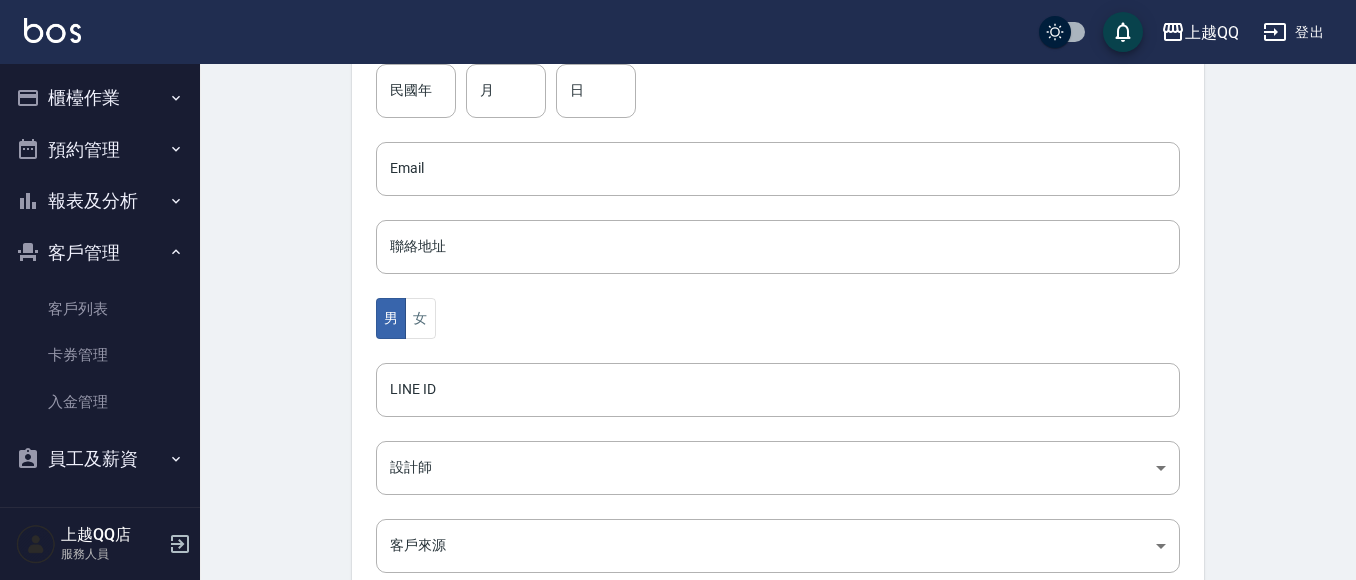 scroll, scrollTop: 515, scrollLeft: 0, axis: vertical 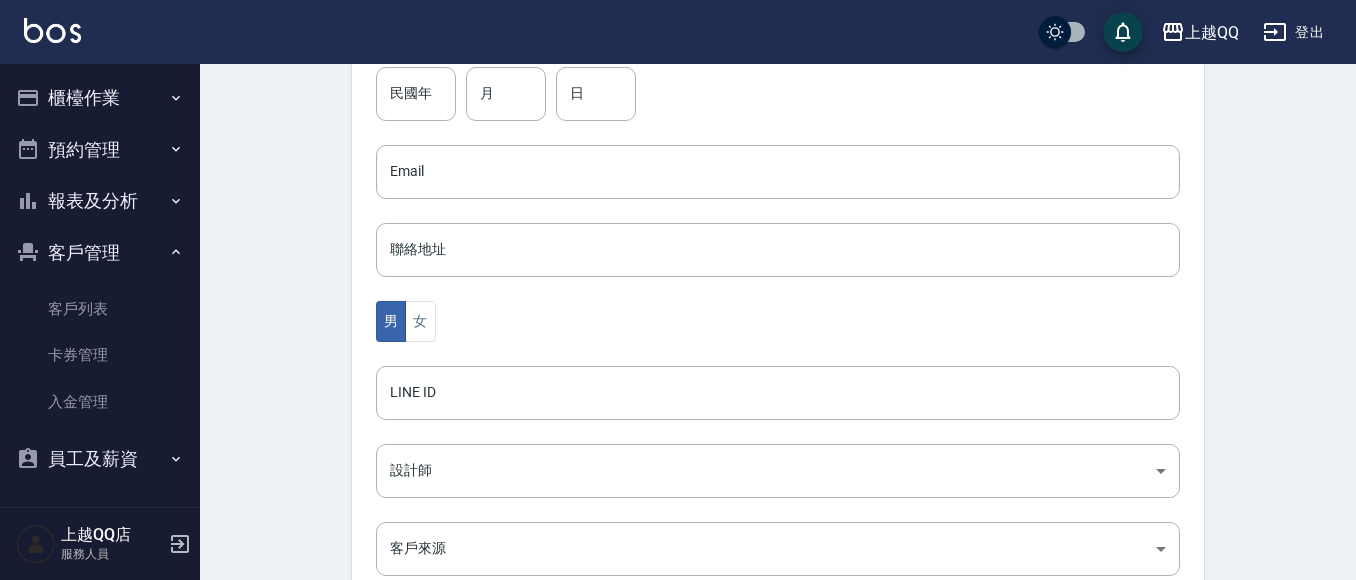 type on "0931191951" 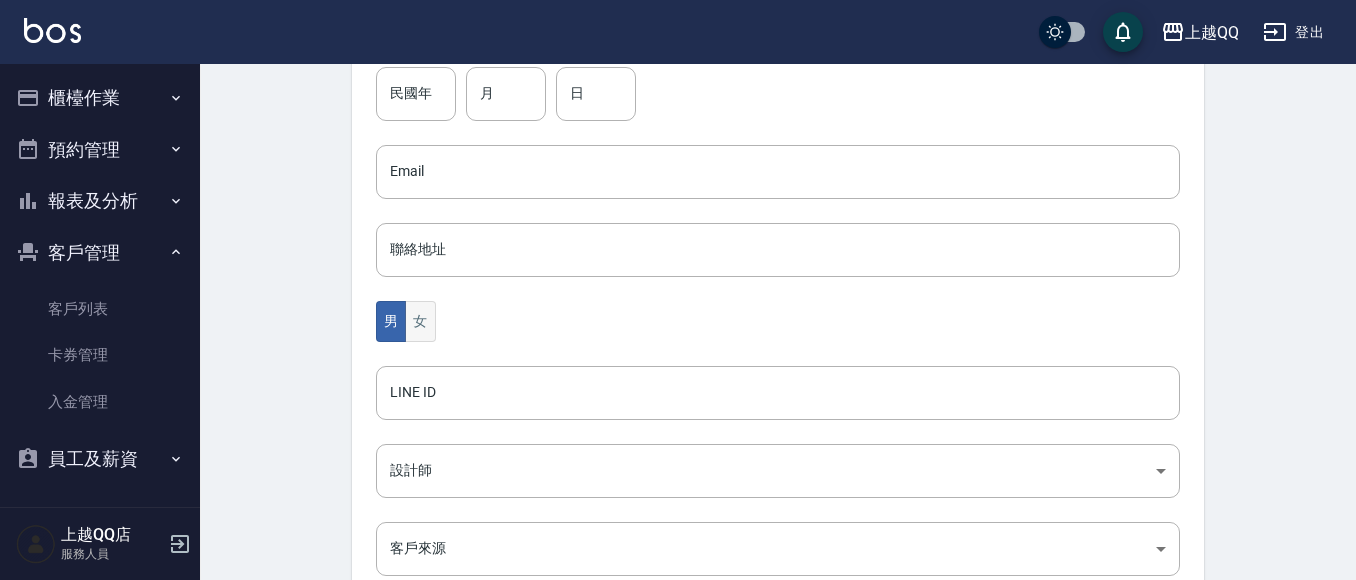 click on "女" at bounding box center (420, 321) 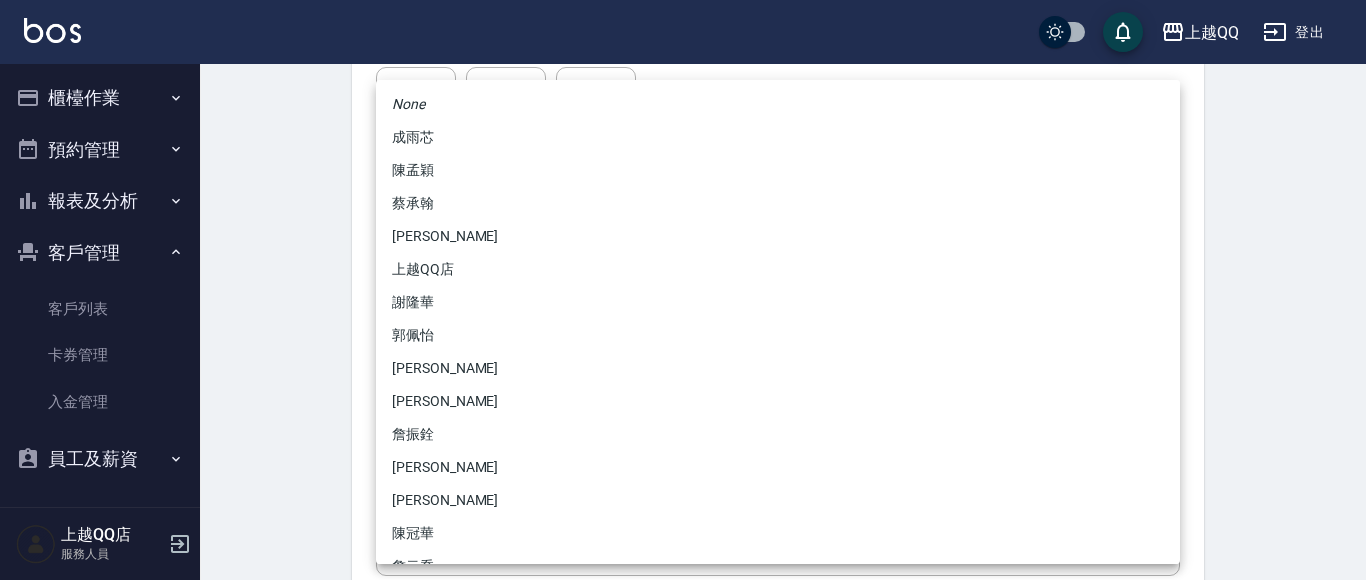 click on "上越QQ 登出 櫃檯作業 打帳單 帳單列表 掛單列表 營業儀表板 現金收支登錄 高階收支登錄 材料自購登錄 每日結帳 排班表 現場電腦打卡 預約管理 預約管理 單日預約紀錄 單週預約紀錄 報表及分析 報表目錄 店家日報表 互助日報表 互助排行榜 互助點數明細 互助業績報表 全店業績分析表 設計師日報表 設計師業績分析表 設計師業績月報表 設計師排行榜 商品銷售排行榜 商品消耗明細 店販抽成明細 顧客入金餘額表 每日非現金明細 每日收支明細 收支分類明細表 客戶管理 客戶列表 卡券管理 入金管理 員工及薪資 員工列表 全店打卡記錄 上越QQ店 服務人員 Create Customer 新增客戶 一般資訊 最新顧客編號: 2115 新增 代號 1918 ​ 代號 姓名 [PERSON_NAME] 姓名 暱稱 暱稱 手機 0931191951 手機 民國年 民國年 月 月 日 日 Email Email 聯絡地址 聯絡地址 男 女 LINE ID LINE ID 設計師 ​ 設計師 ​" at bounding box center [683, 136] 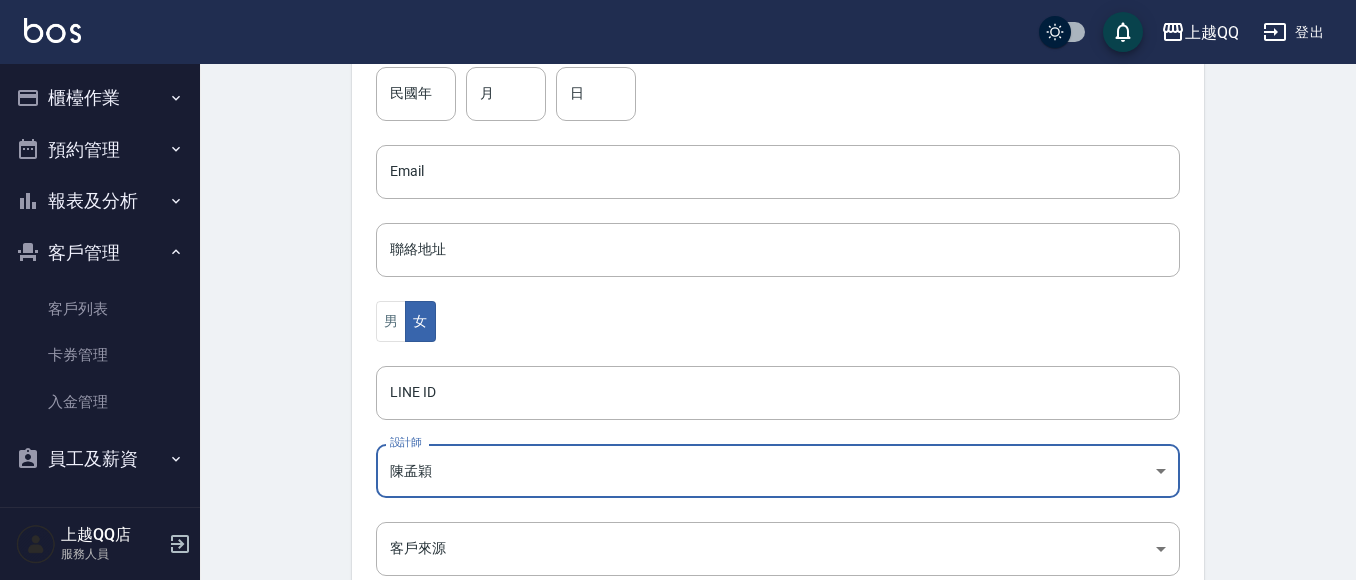 scroll, scrollTop: 722, scrollLeft: 0, axis: vertical 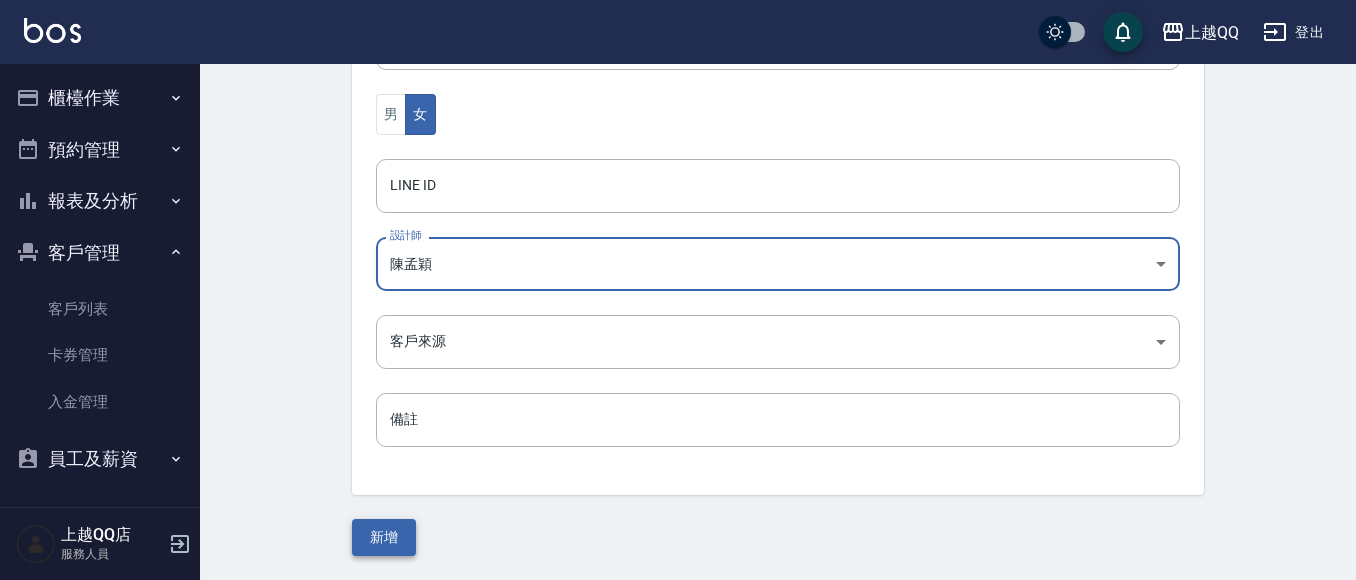 click on "新增" at bounding box center (384, 537) 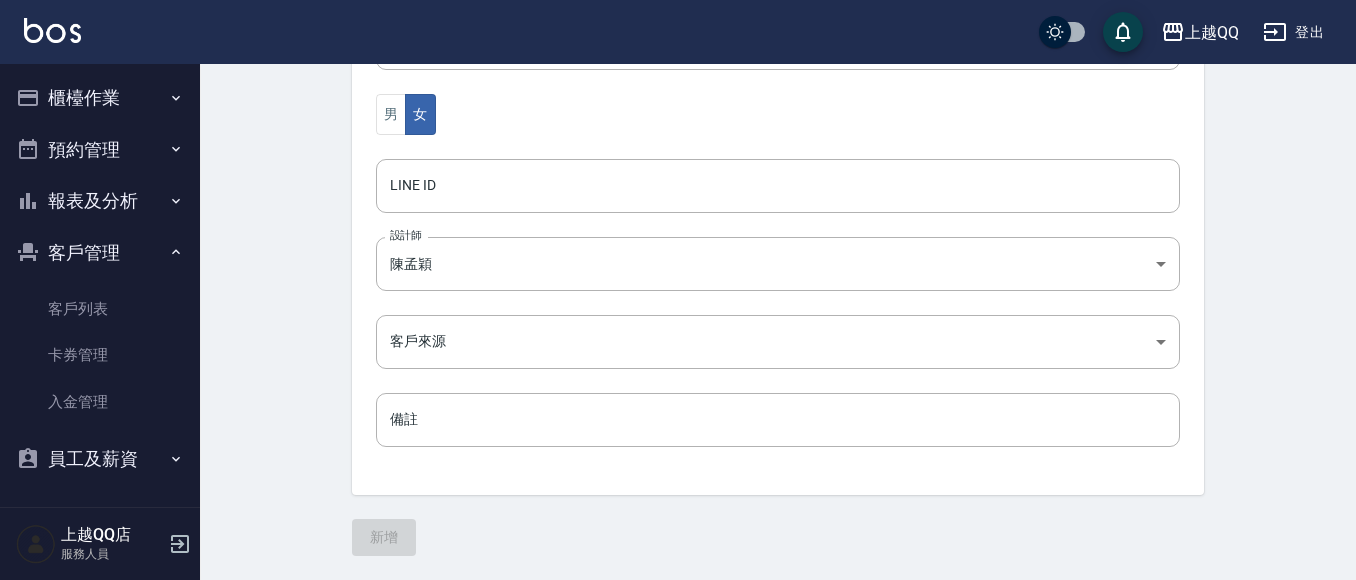 scroll, scrollTop: 0, scrollLeft: 0, axis: both 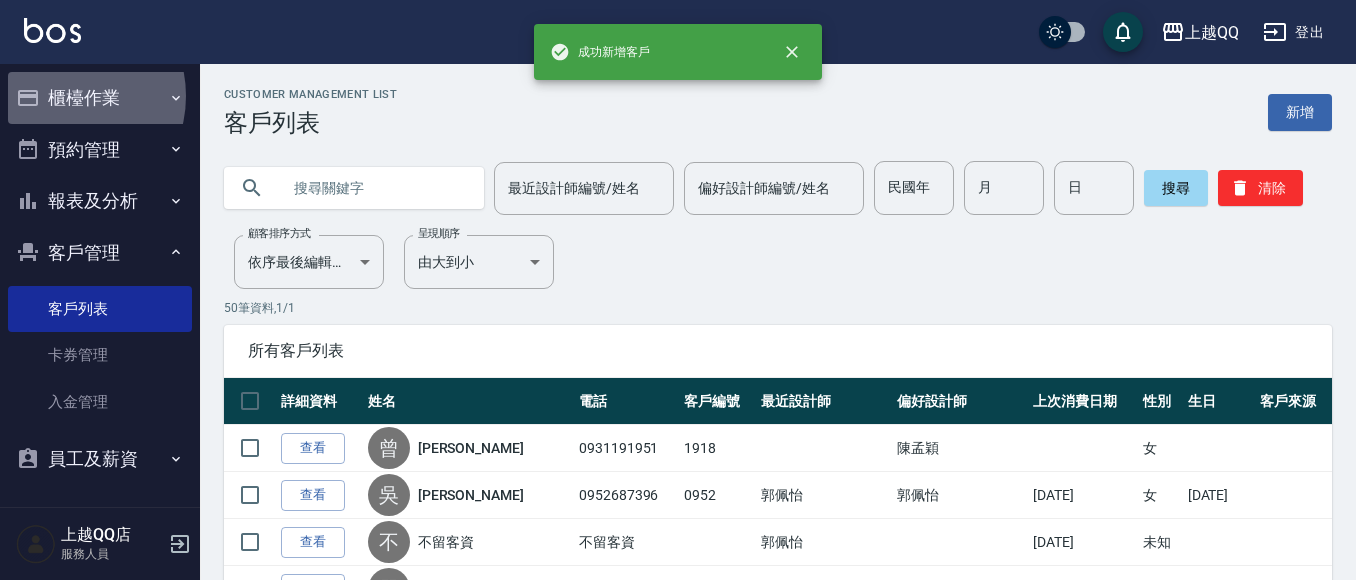 click on "櫃檯作業" at bounding box center (100, 98) 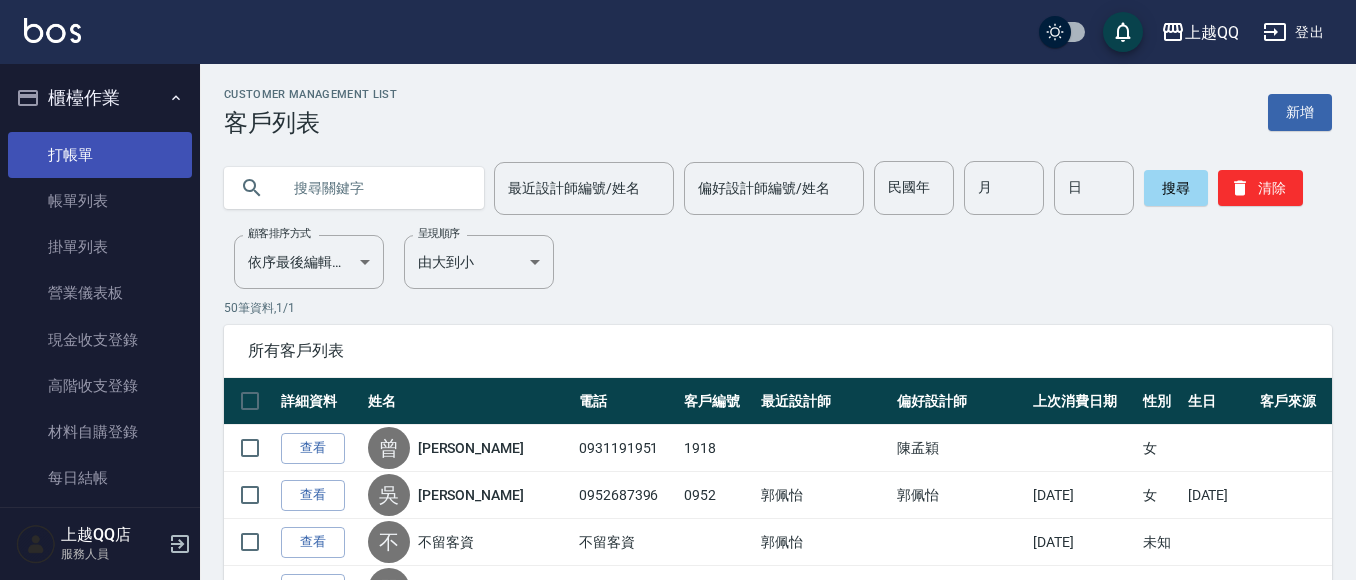 click on "打帳單" at bounding box center (100, 155) 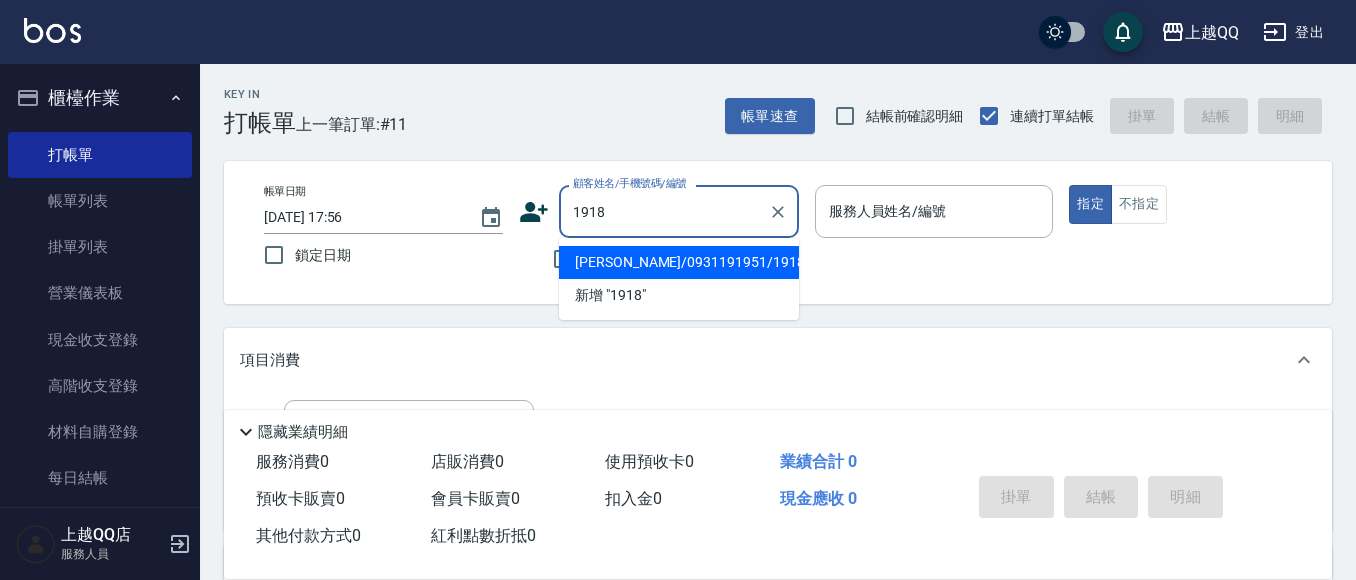 type on "[PERSON_NAME]/0931191951/1918" 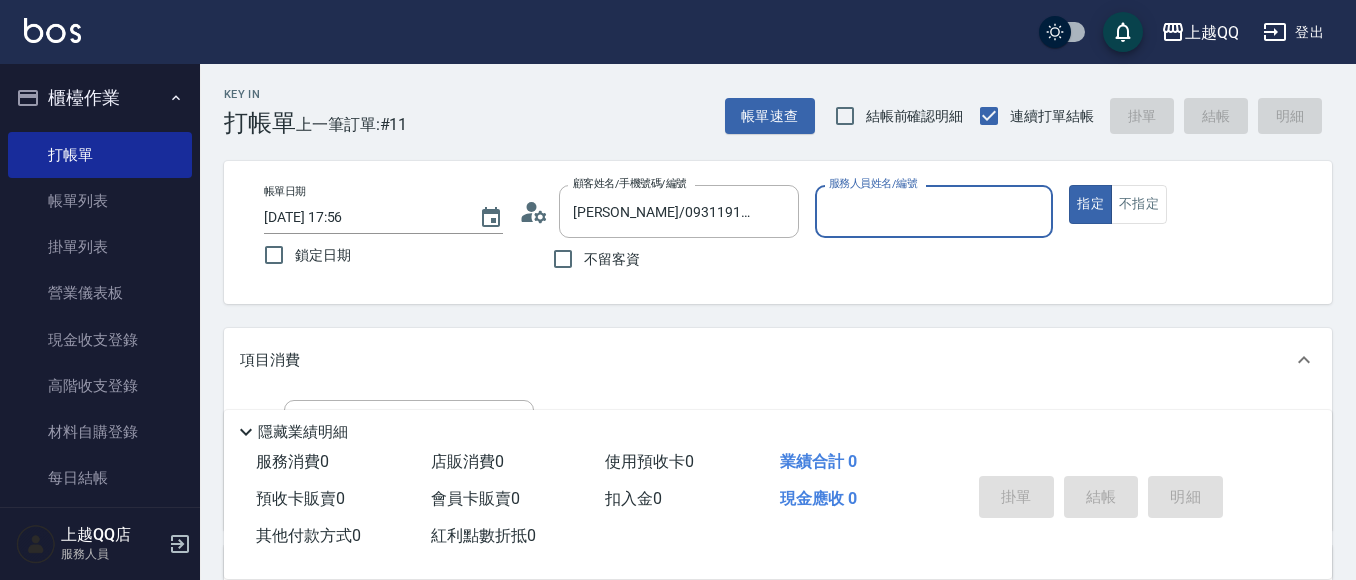 type on "[PERSON_NAME]-8" 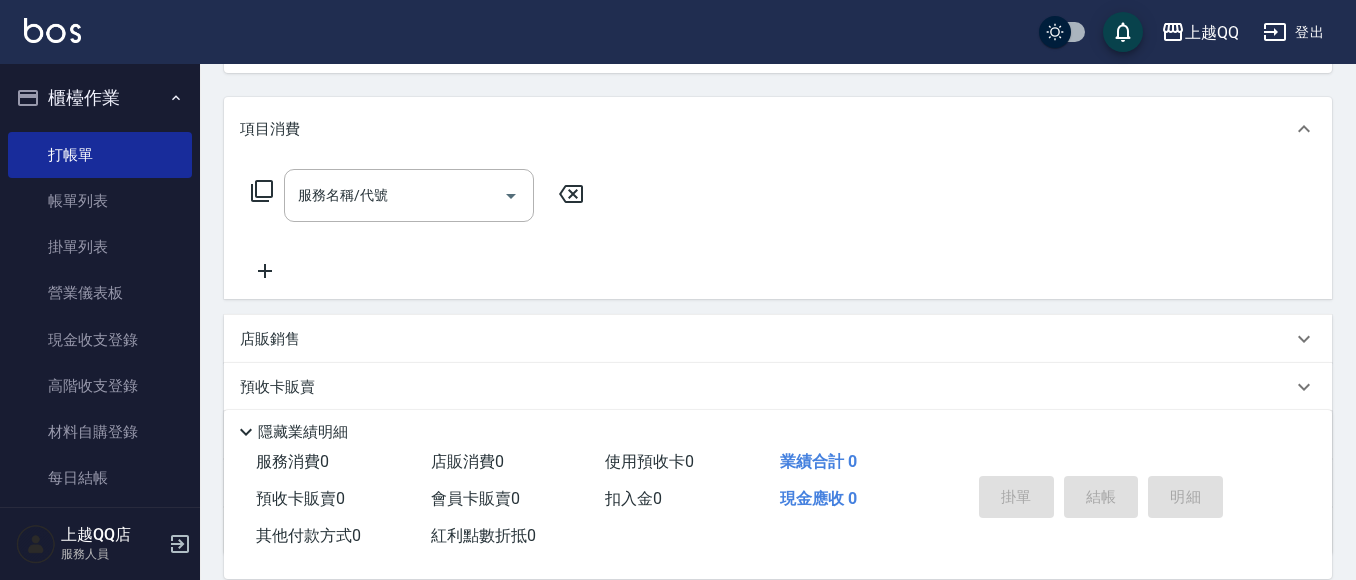 scroll, scrollTop: 238, scrollLeft: 0, axis: vertical 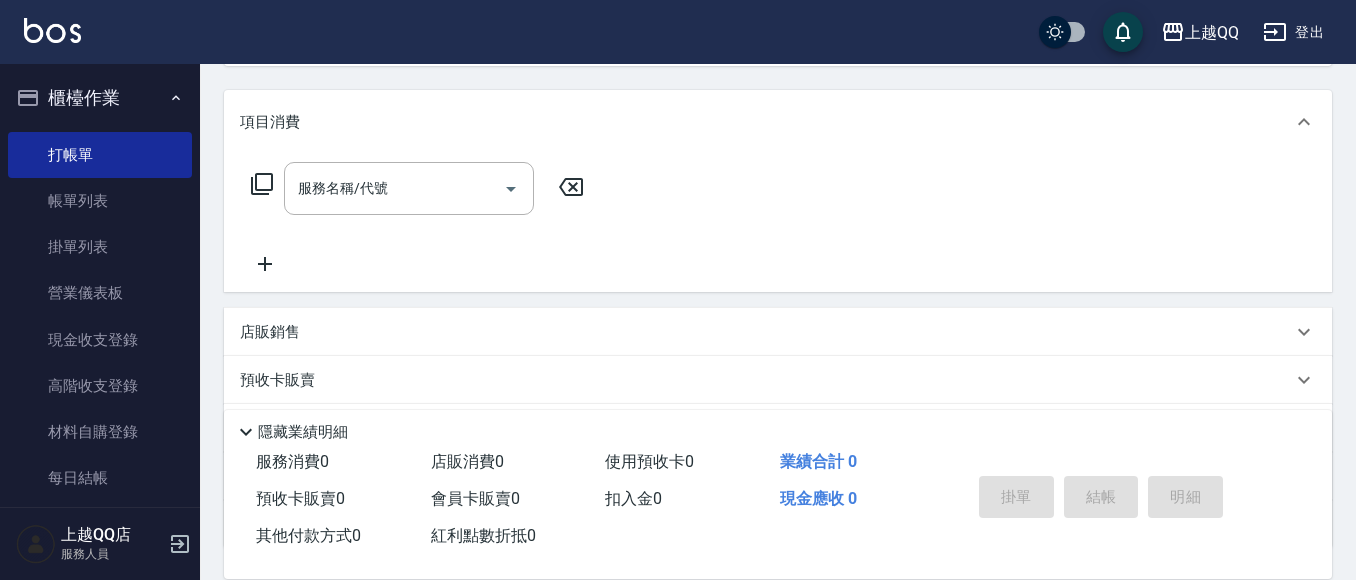 click 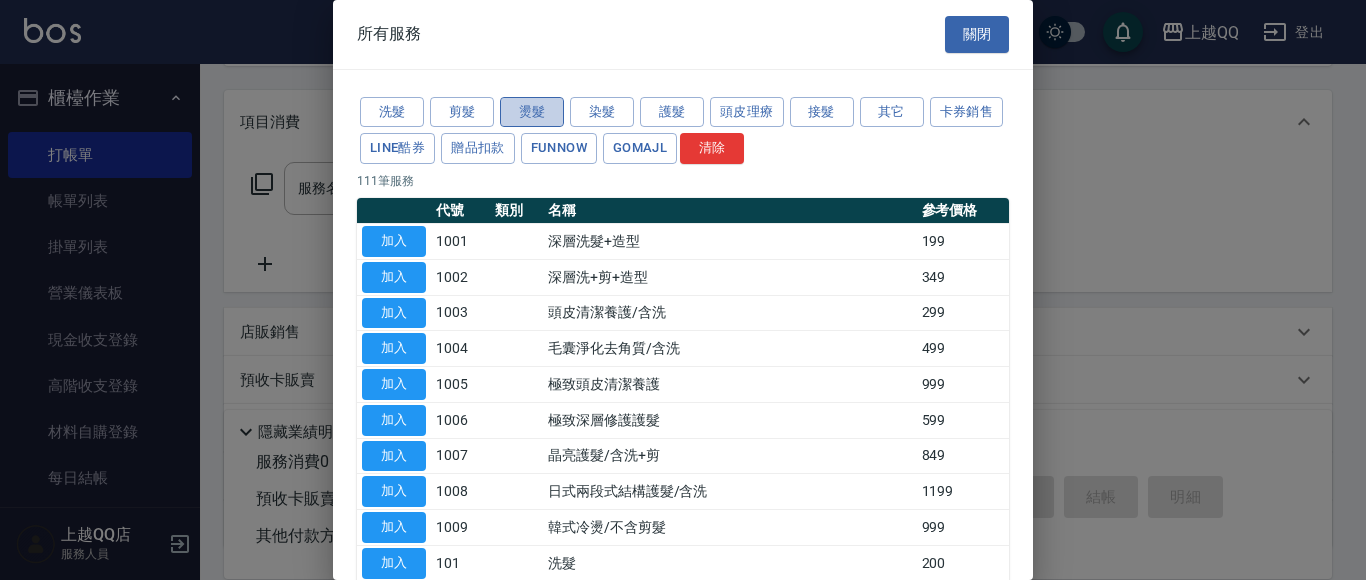click on "燙髮" at bounding box center [532, 112] 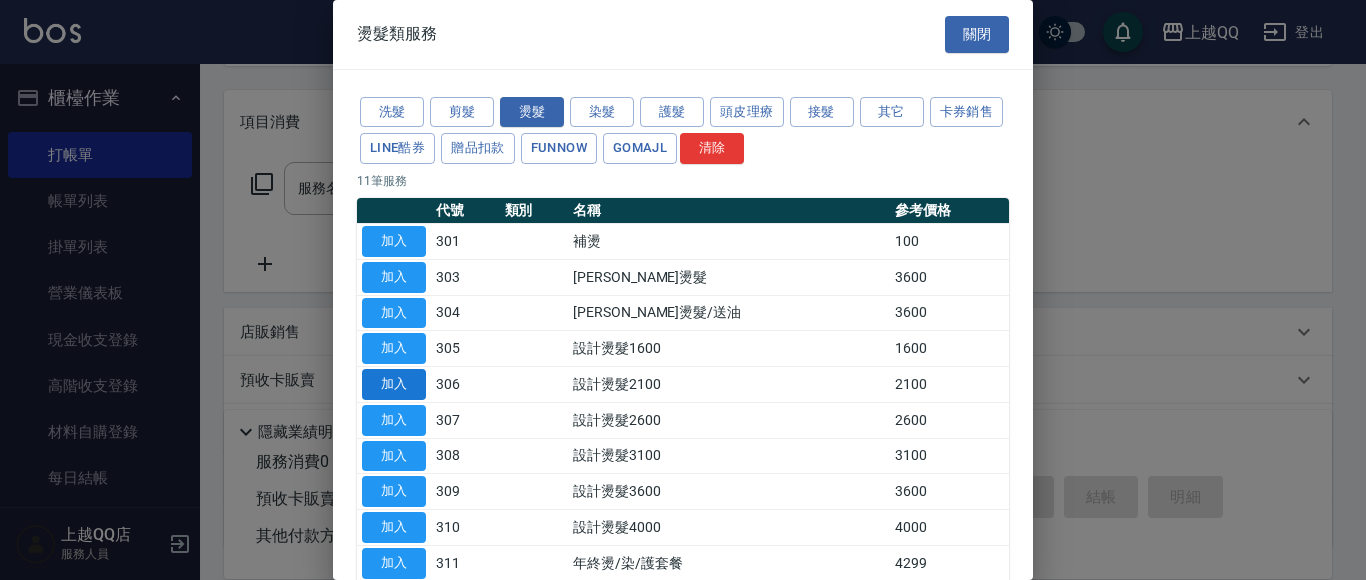 click on "加入" at bounding box center (394, 384) 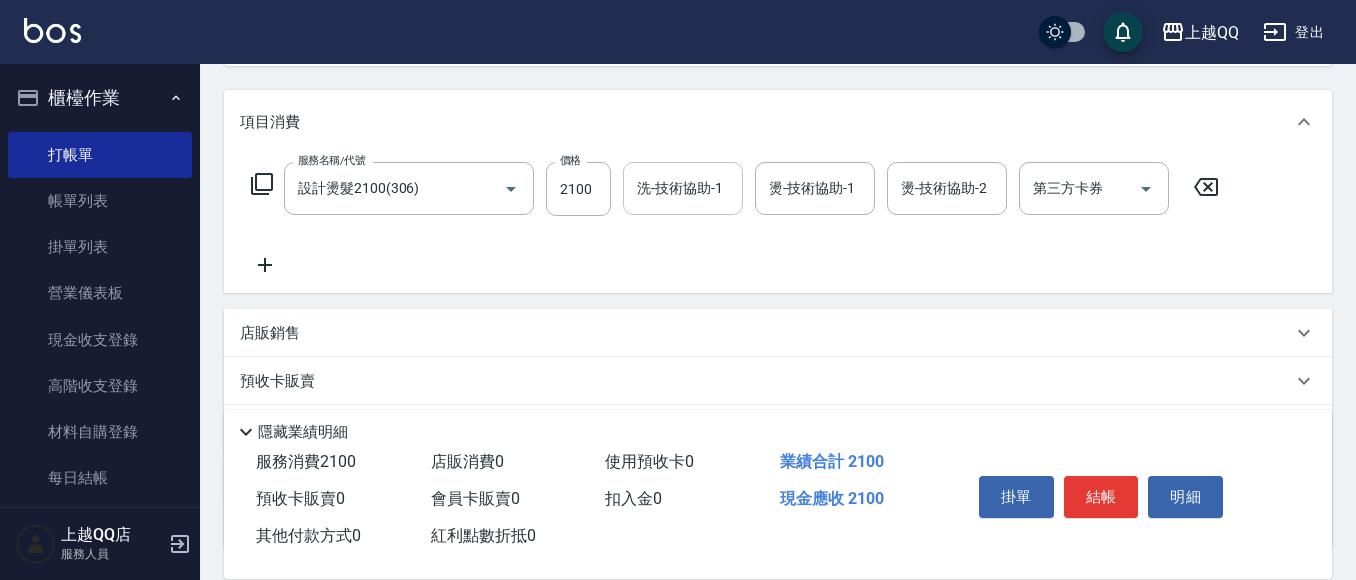click on "洗-技術協助-1" at bounding box center [683, 188] 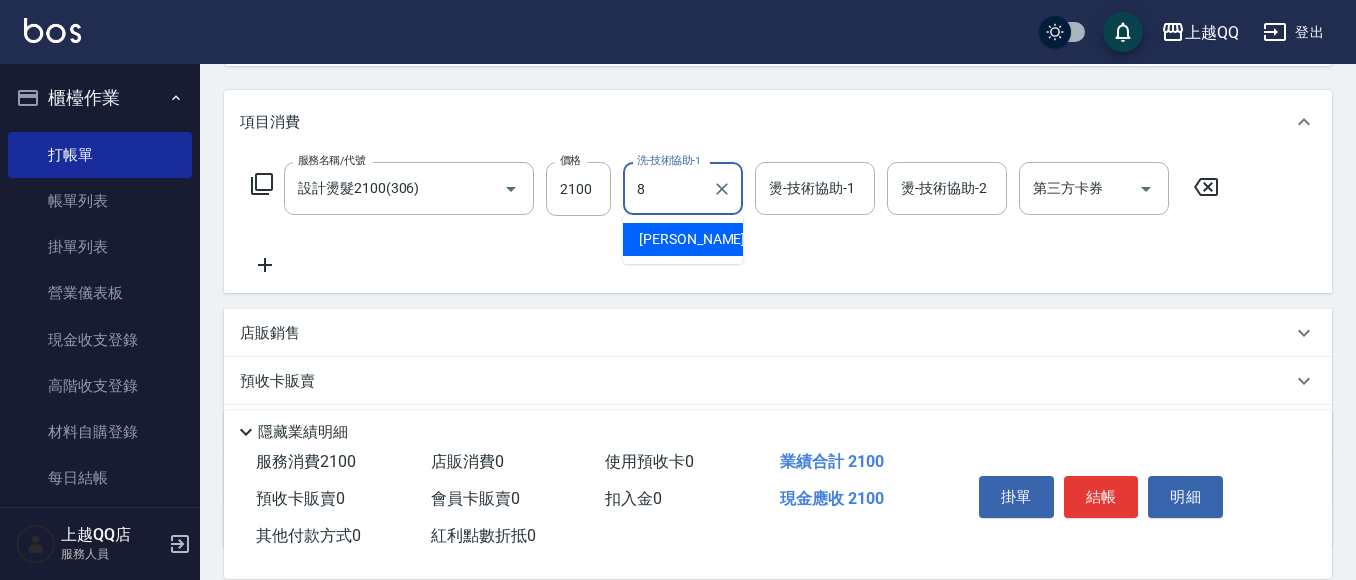 click on "[PERSON_NAME] -8" at bounding box center (683, 239) 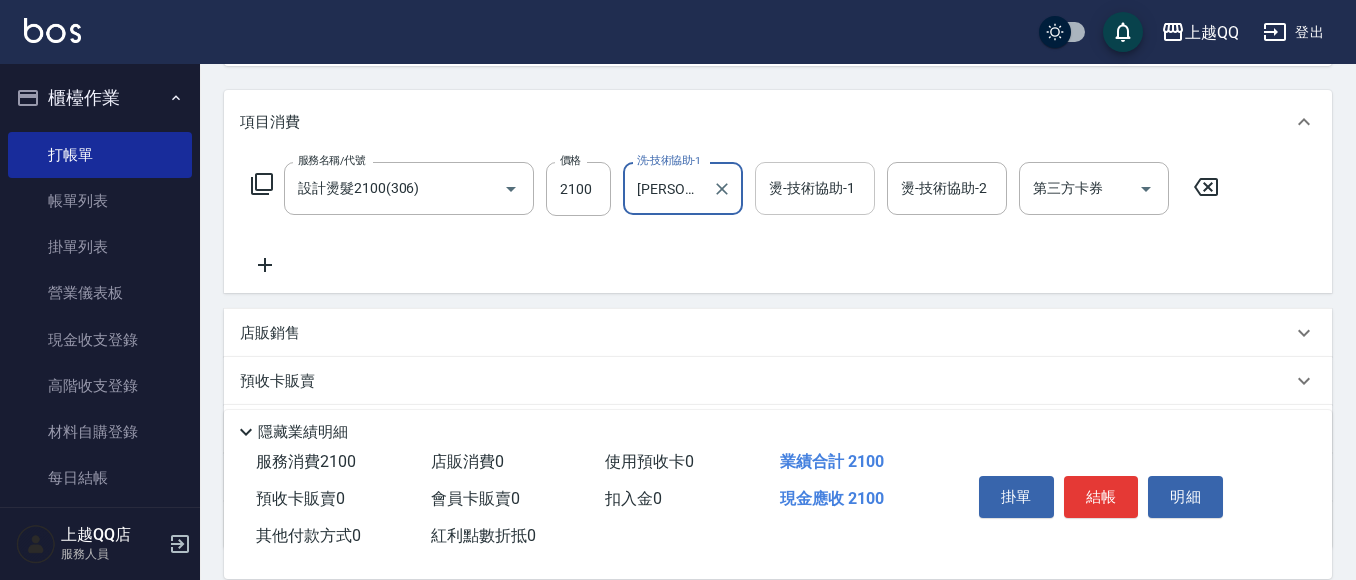 type on "[PERSON_NAME]-8" 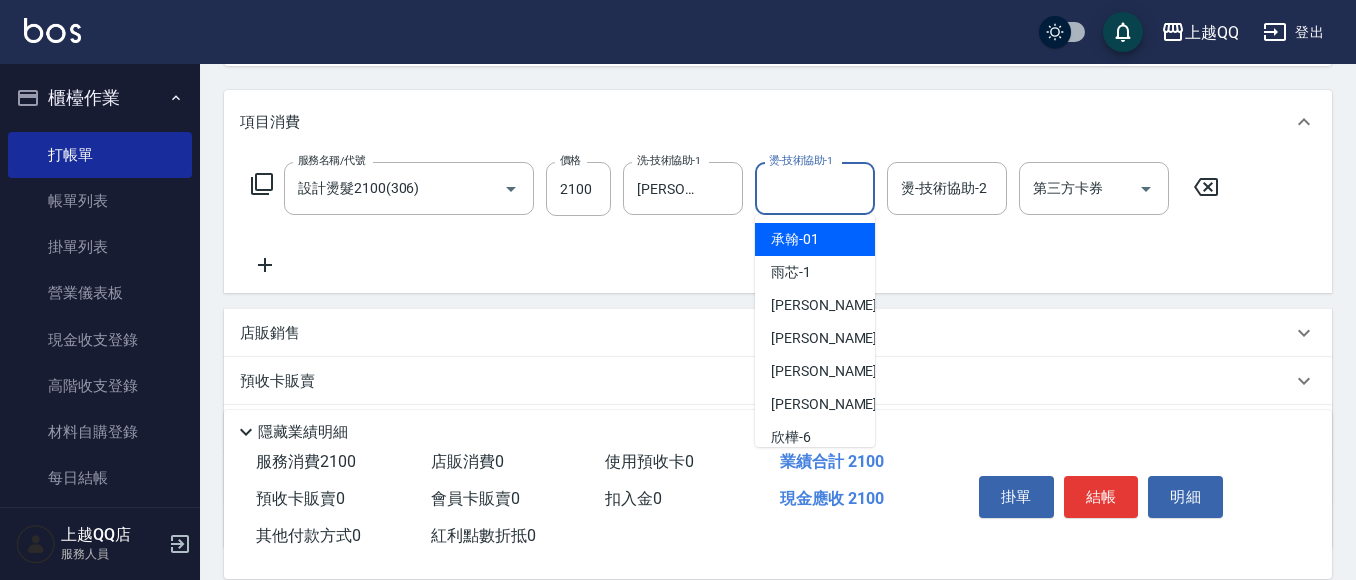 click on "燙-技術協助-1 燙-技術協助-1" at bounding box center (815, 188) 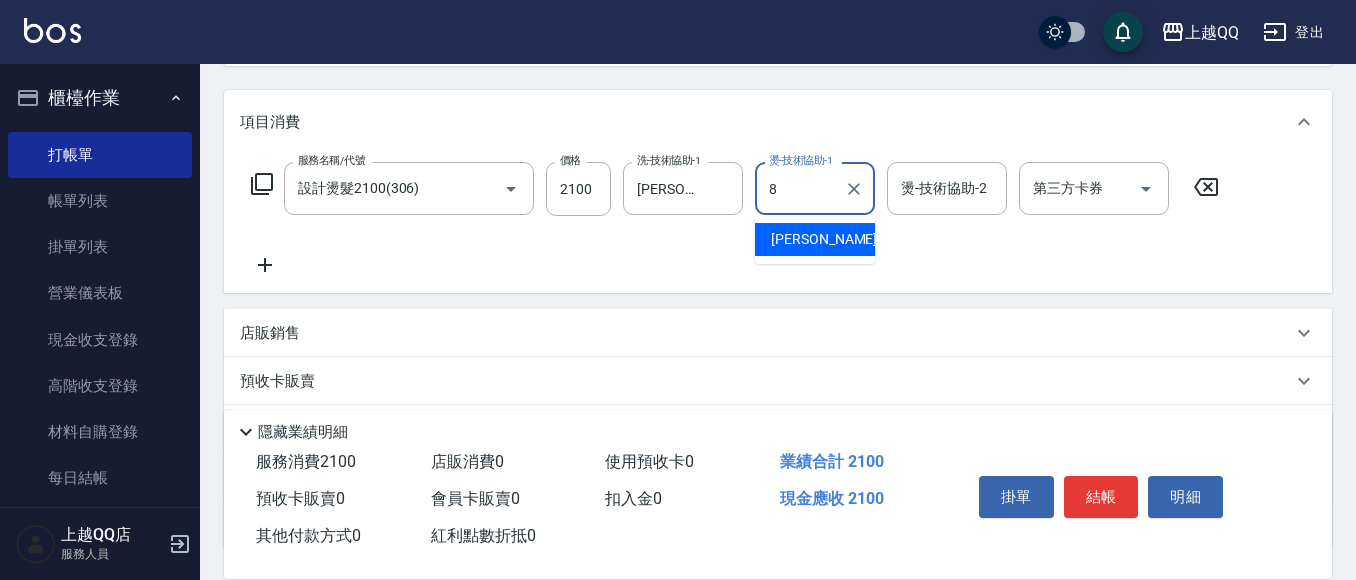 click on "[PERSON_NAME] -8" at bounding box center [815, 239] 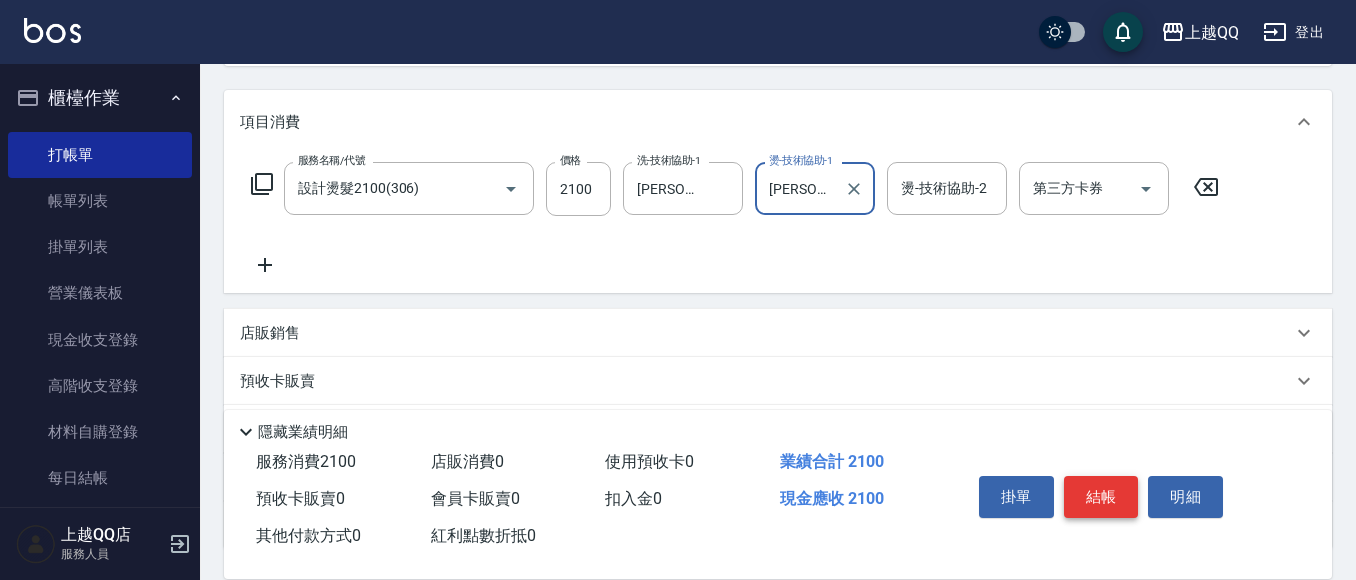type on "[PERSON_NAME]-8" 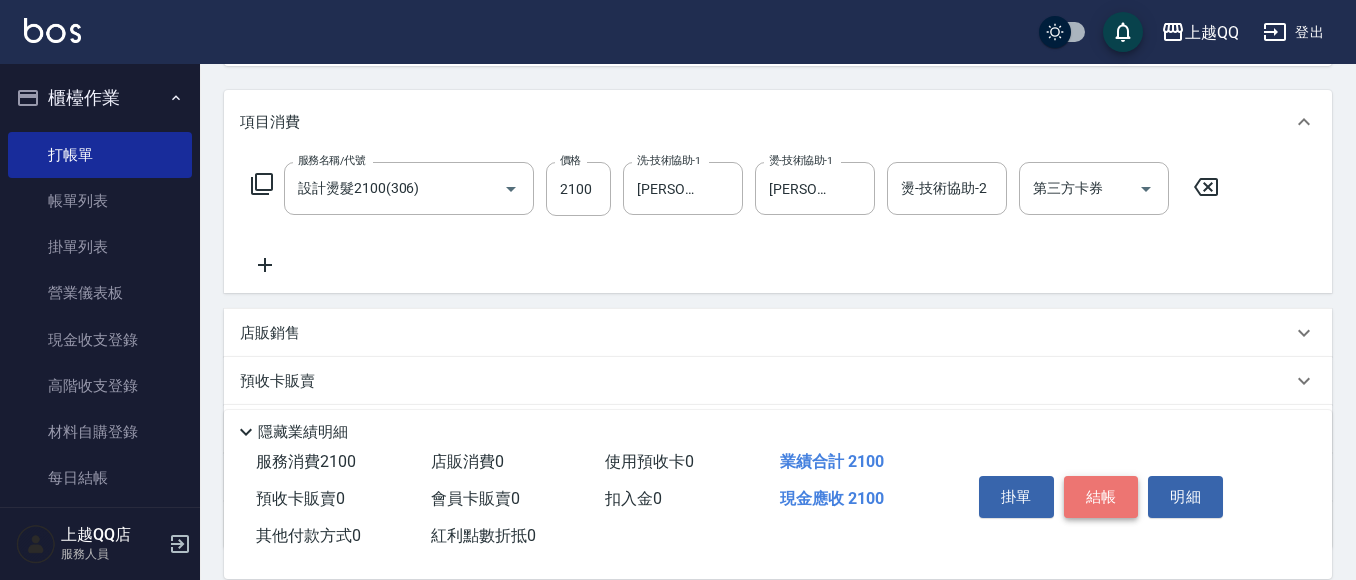 click on "結帳" at bounding box center [1101, 497] 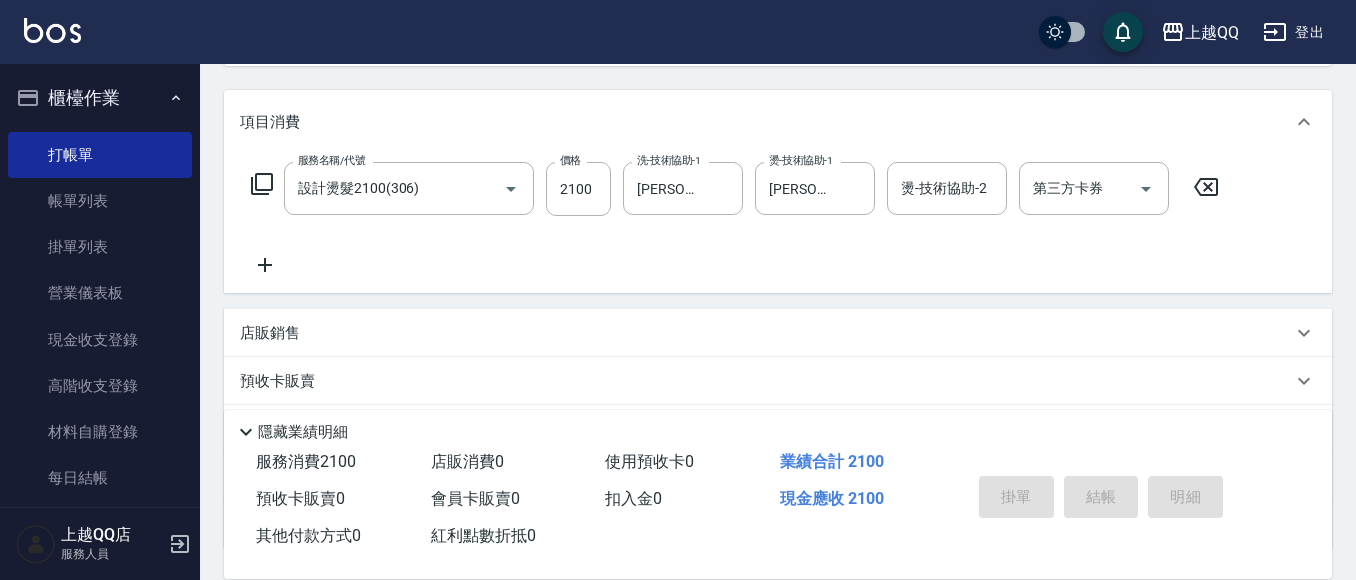 type 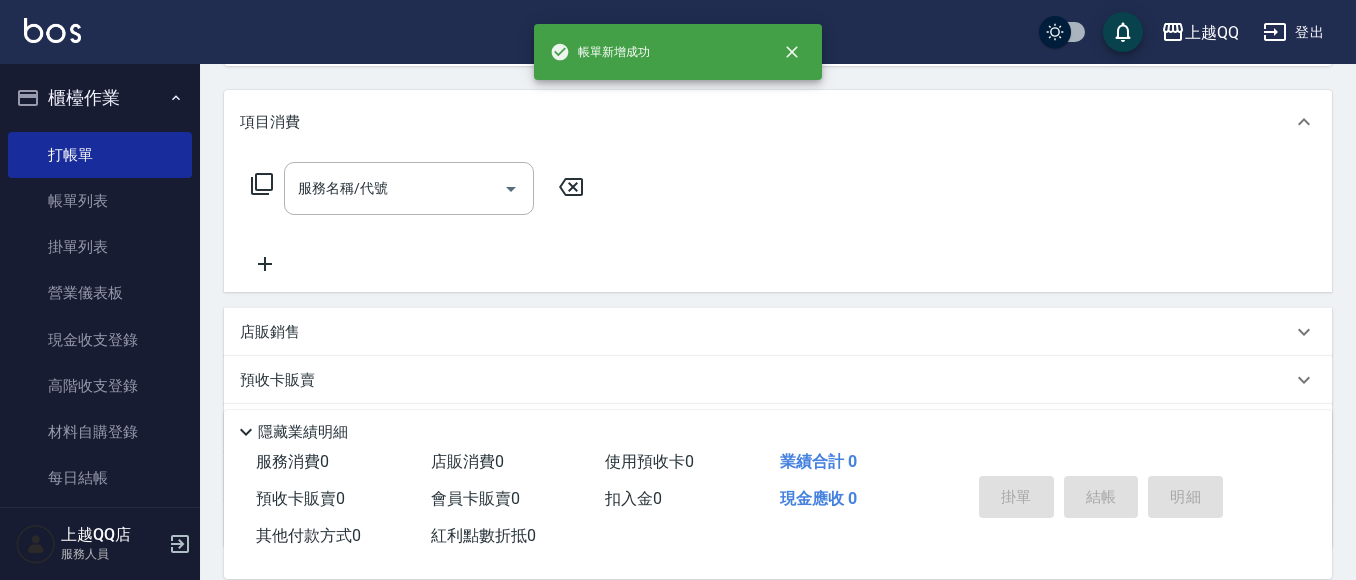 scroll, scrollTop: 0, scrollLeft: 0, axis: both 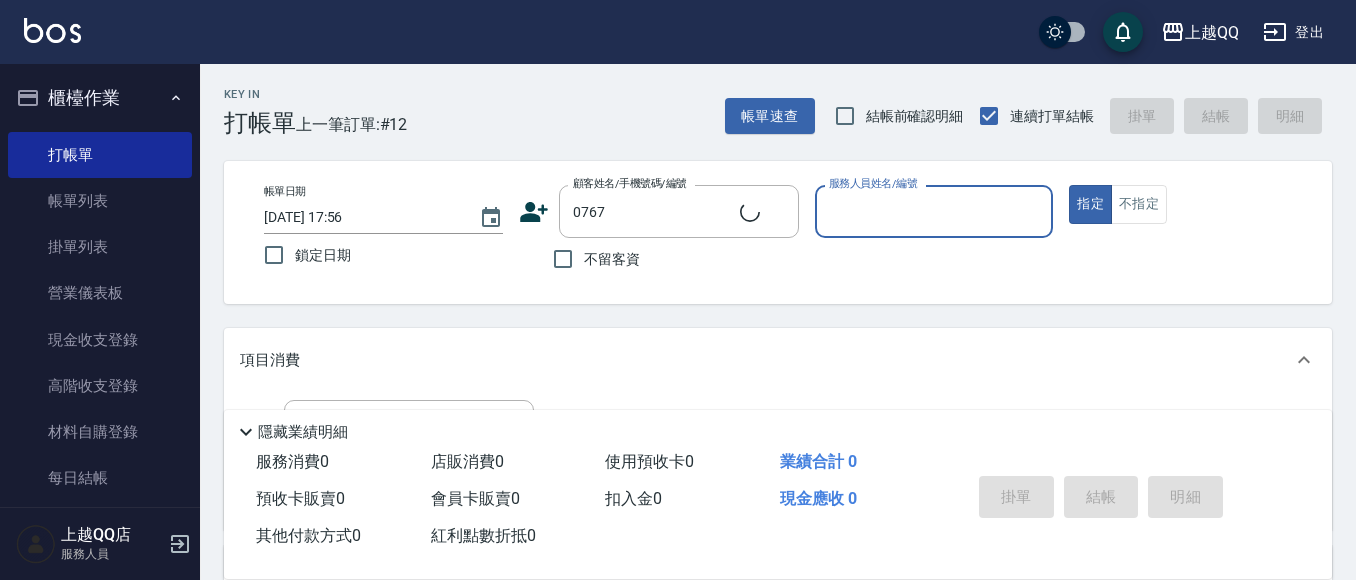 type on "[PERSON_NAME]/0989130467/0767" 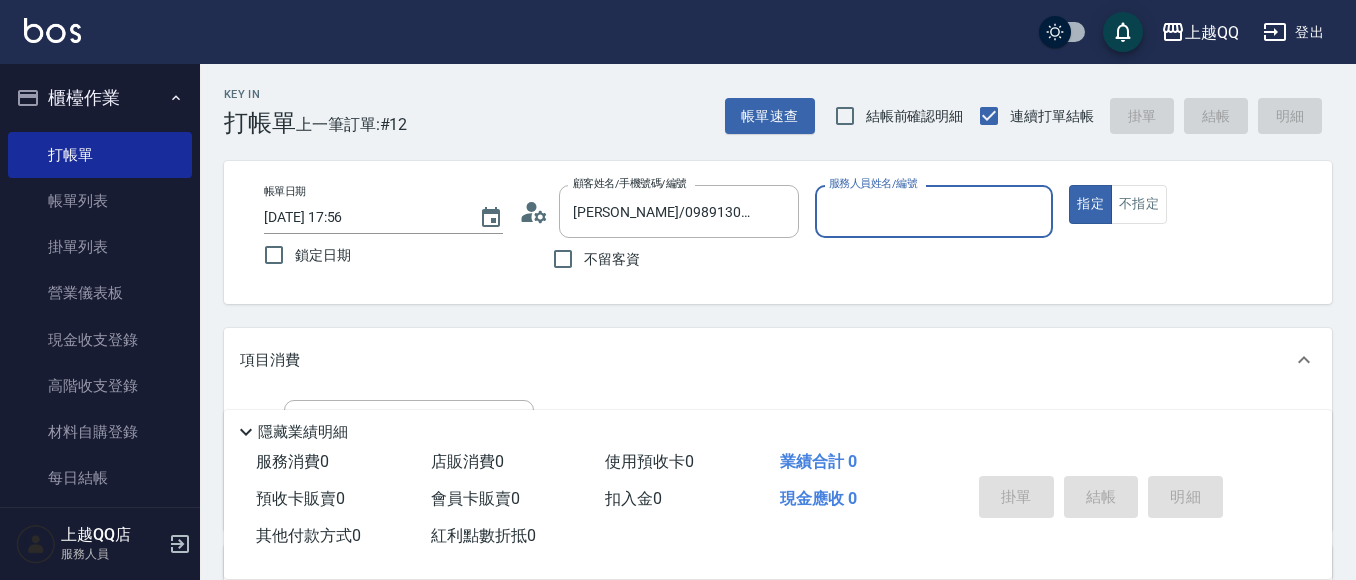 type on "[PERSON_NAME]-8" 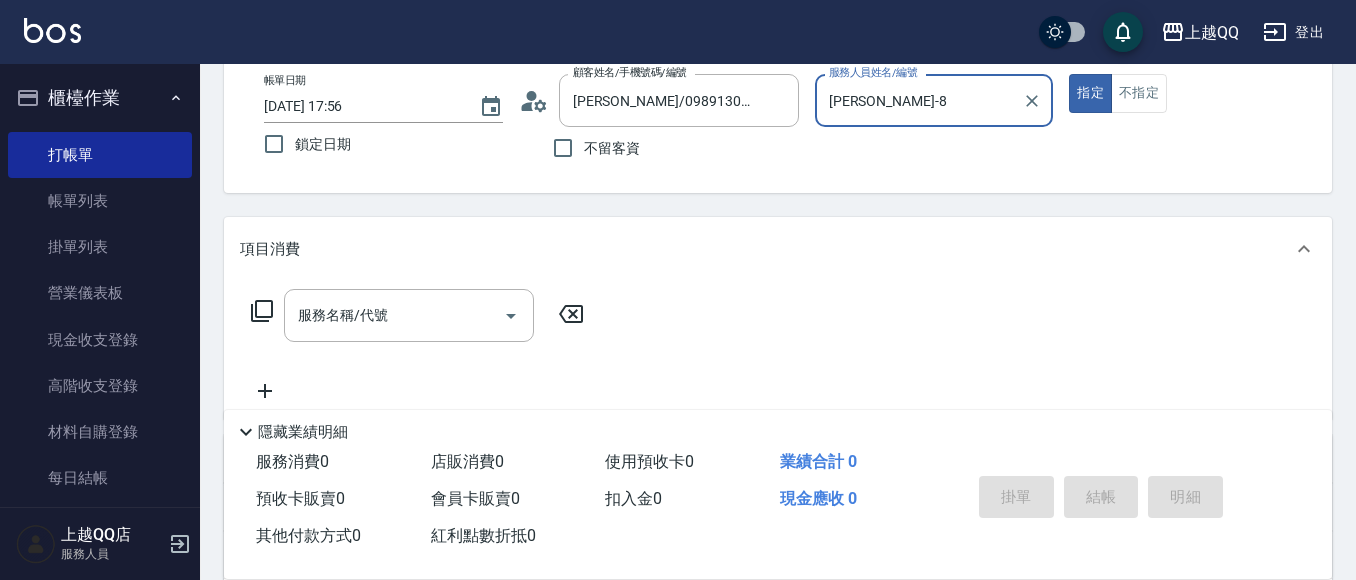scroll, scrollTop: 161, scrollLeft: 0, axis: vertical 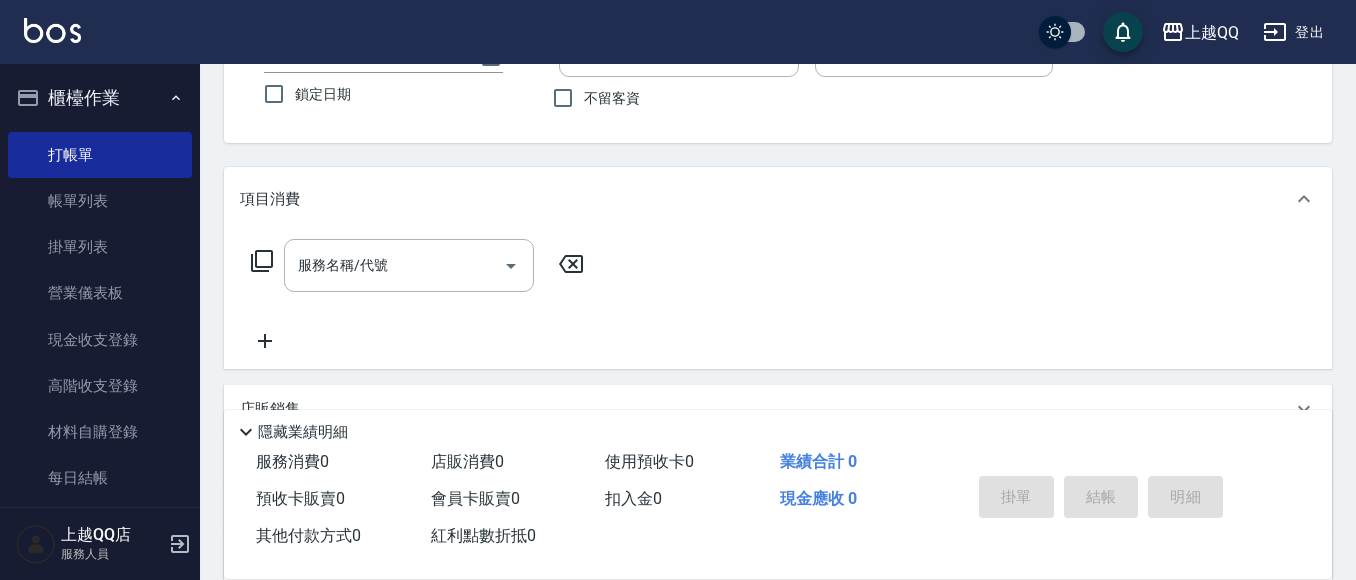 click on "服務名稱/代號 服務名稱/代號" at bounding box center [418, 265] 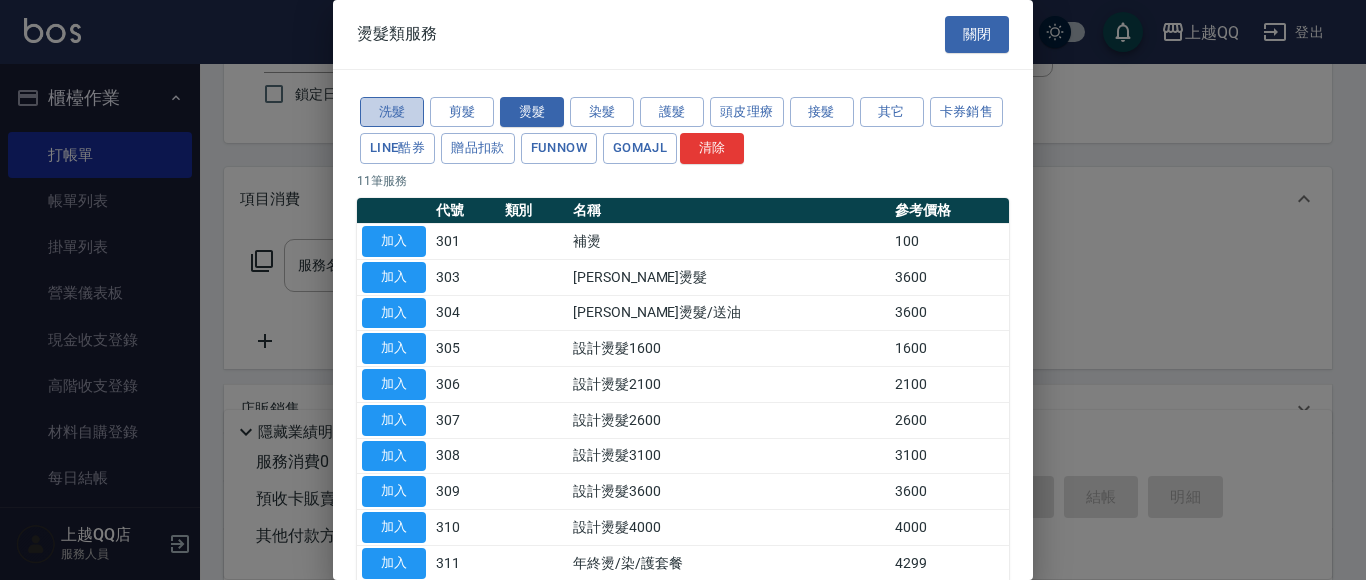 click on "洗髮" at bounding box center (392, 112) 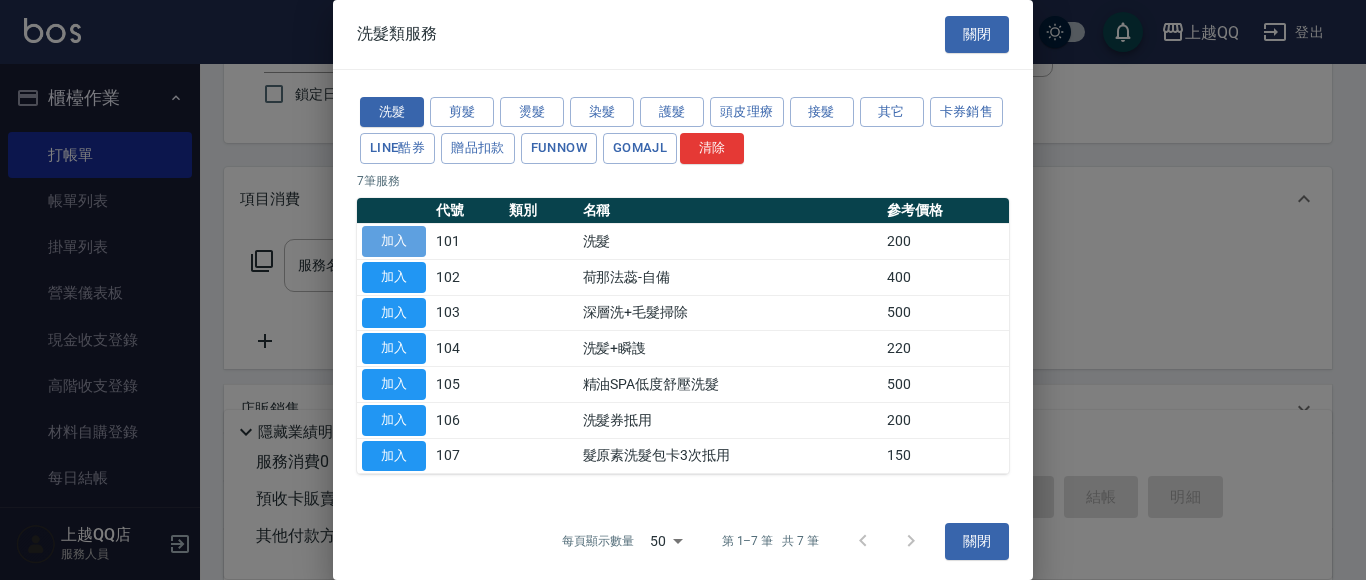 click on "加入" at bounding box center (394, 241) 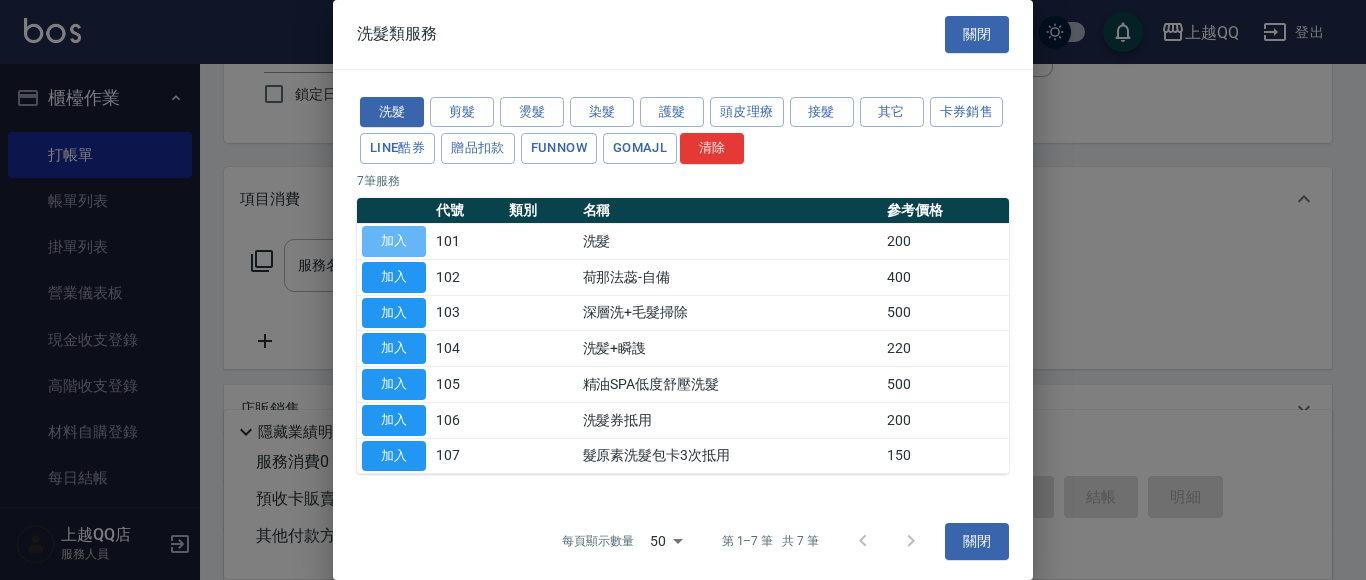 type on "洗髮(101)" 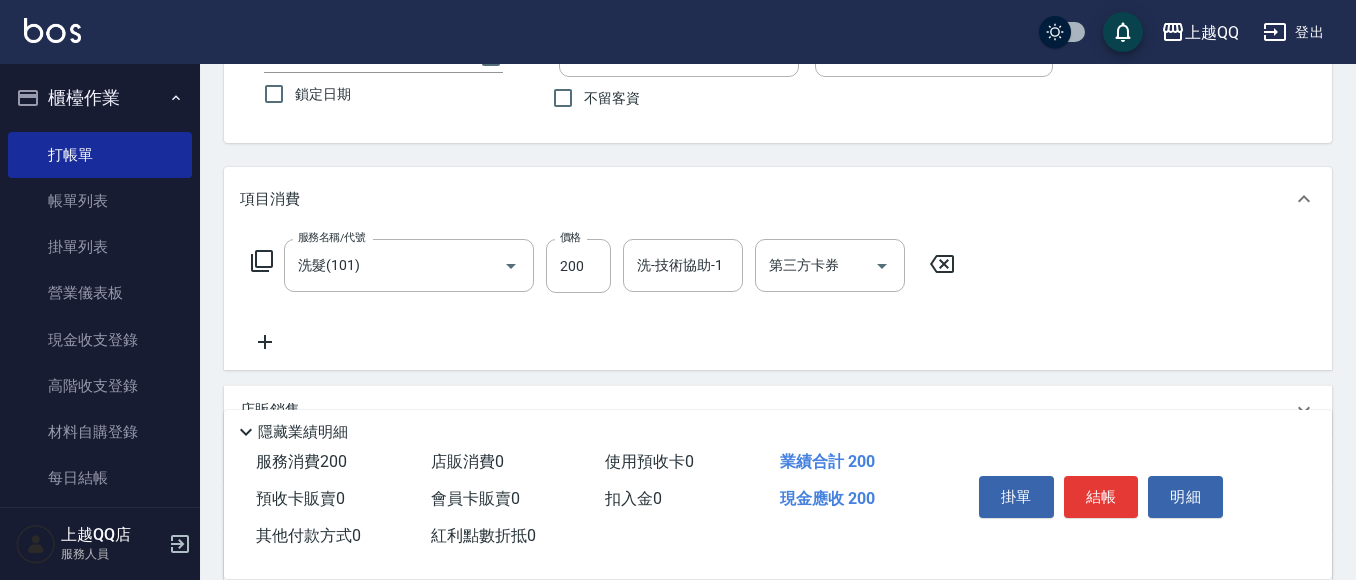 click 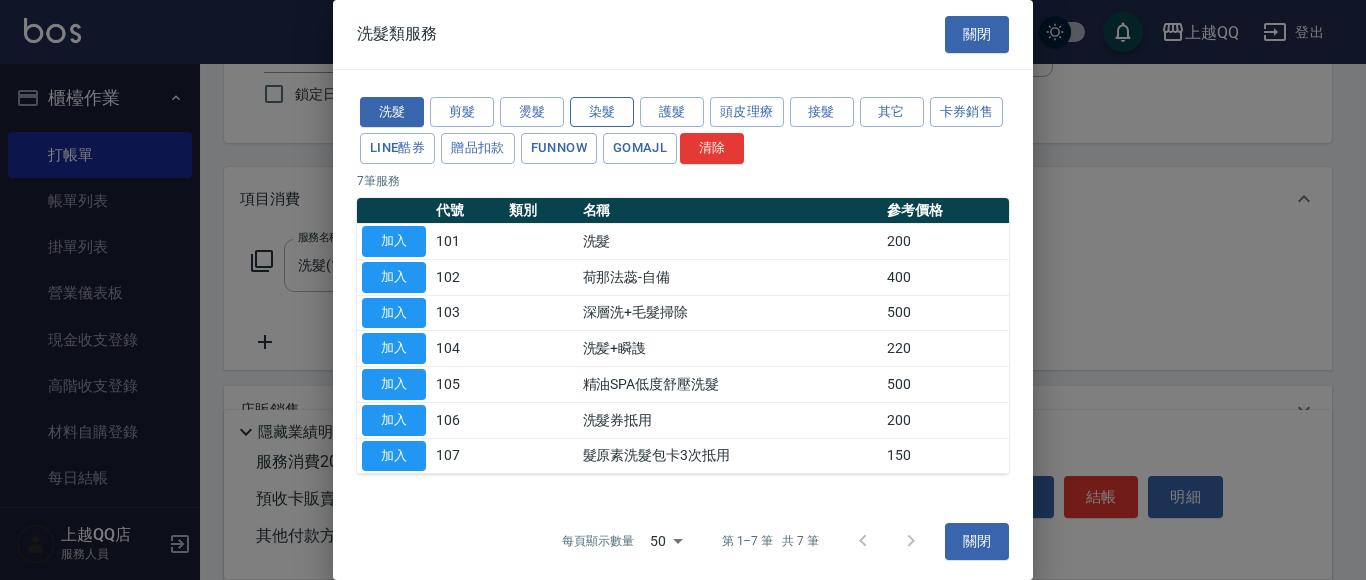 click on "染髮" at bounding box center [602, 112] 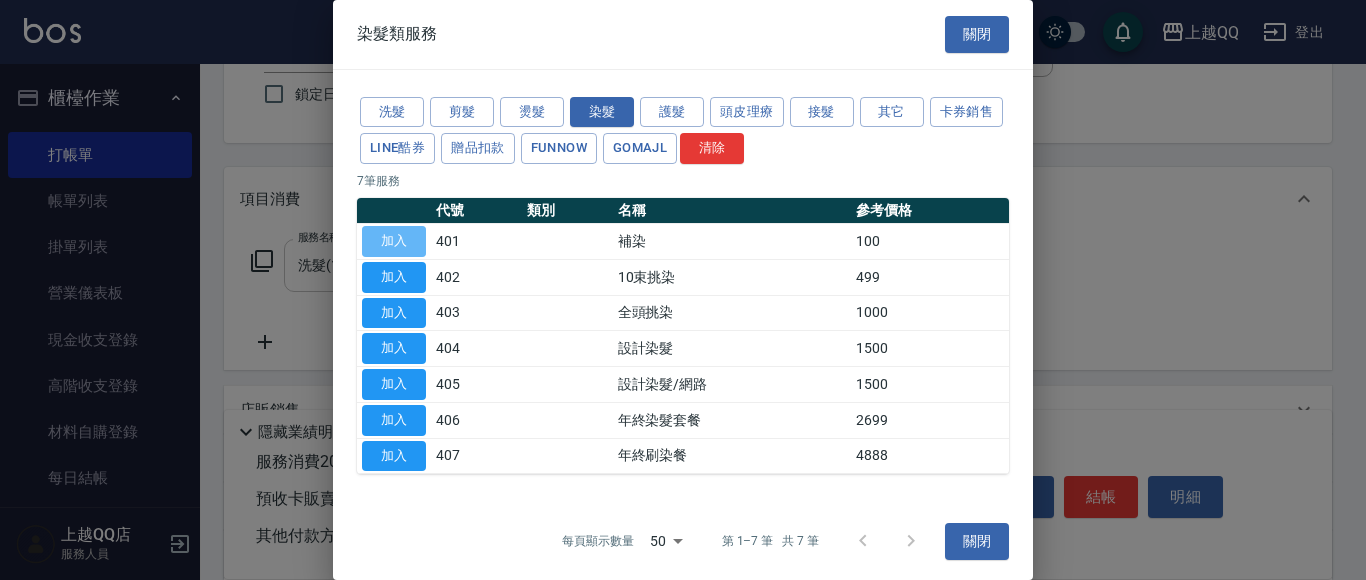 click on "加入" at bounding box center (394, 241) 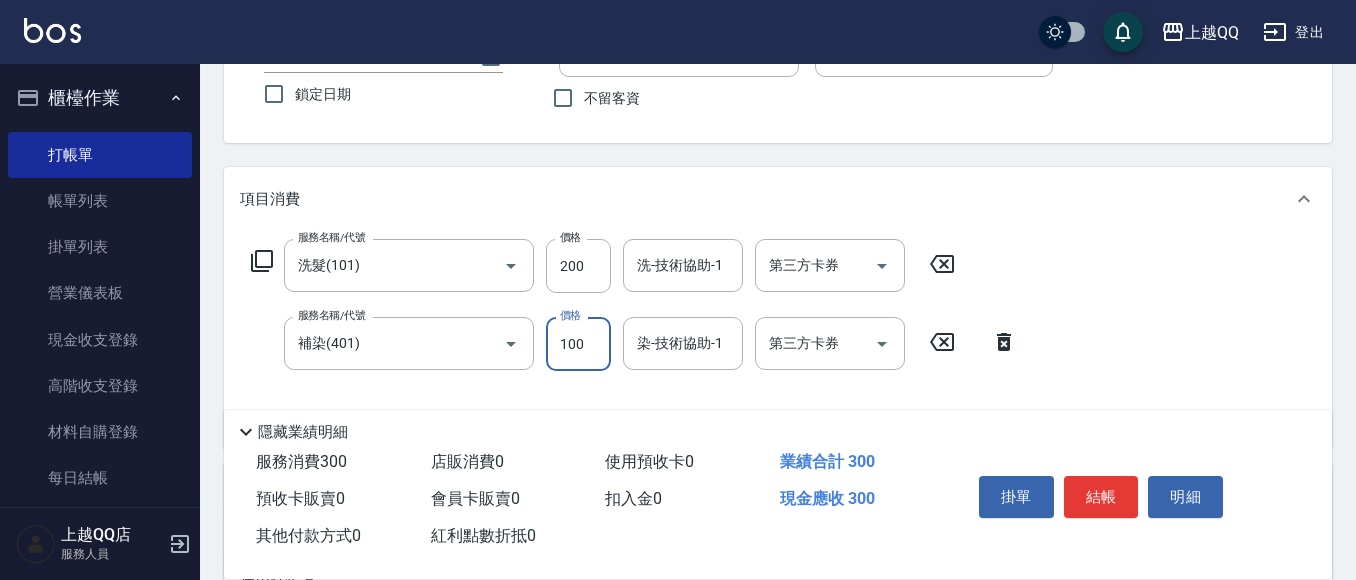 click on "100" at bounding box center [578, 344] 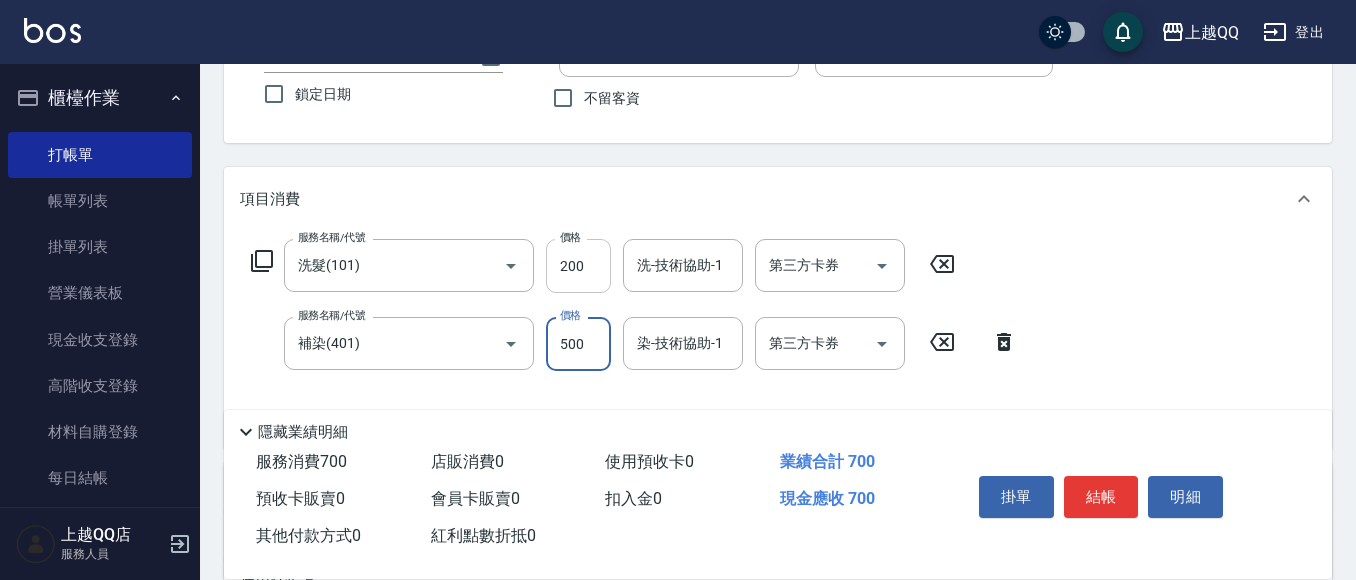 type on "500" 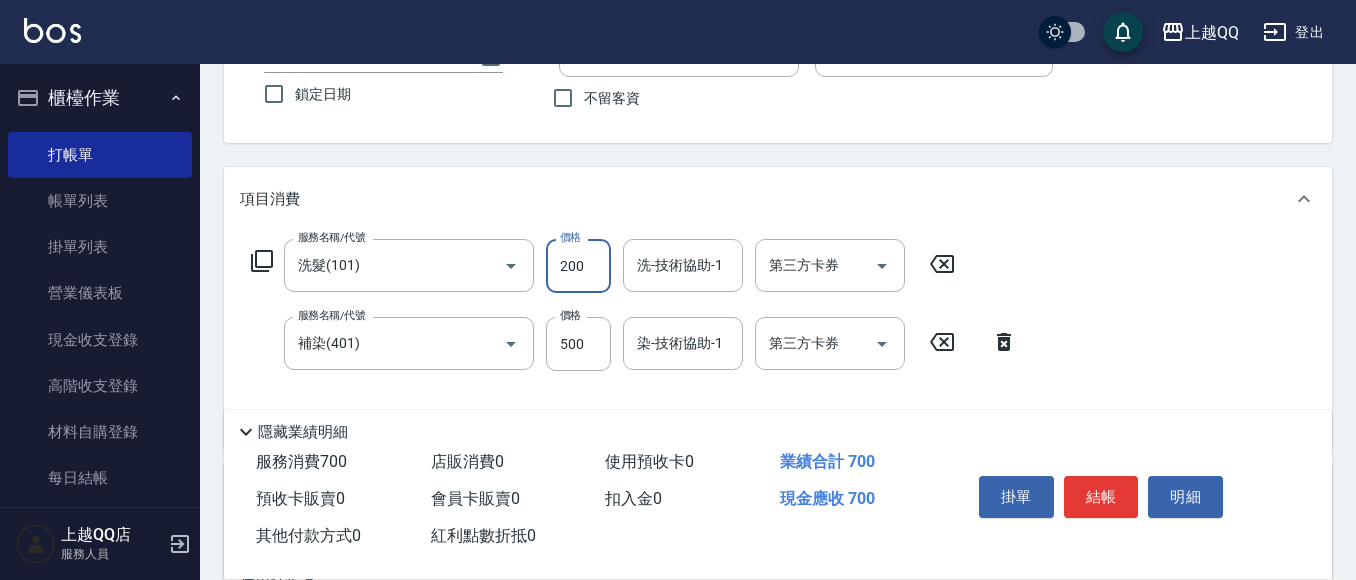 click on "200" at bounding box center [578, 266] 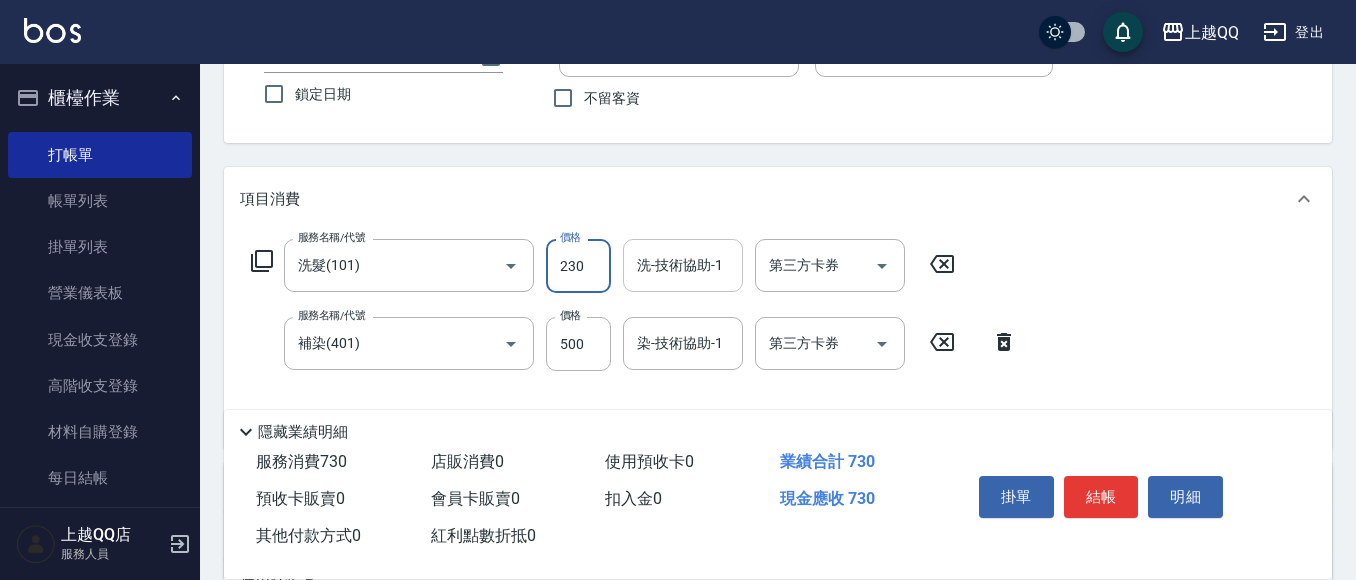 type on "230" 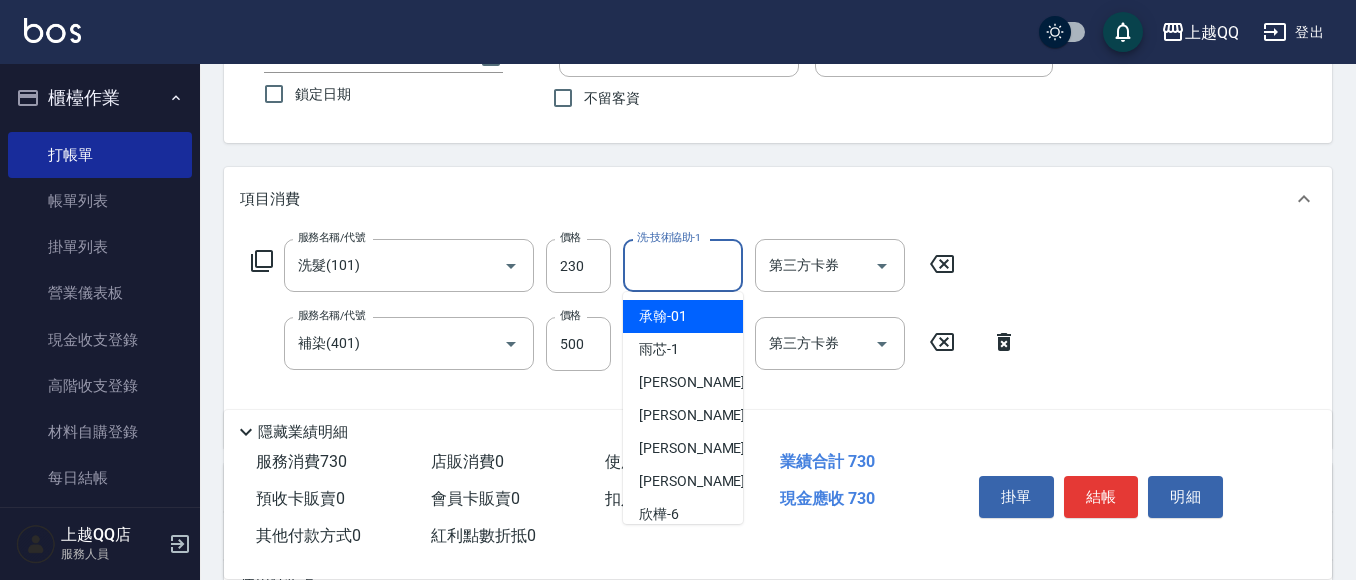 click on "洗-技術協助-1" at bounding box center (683, 265) 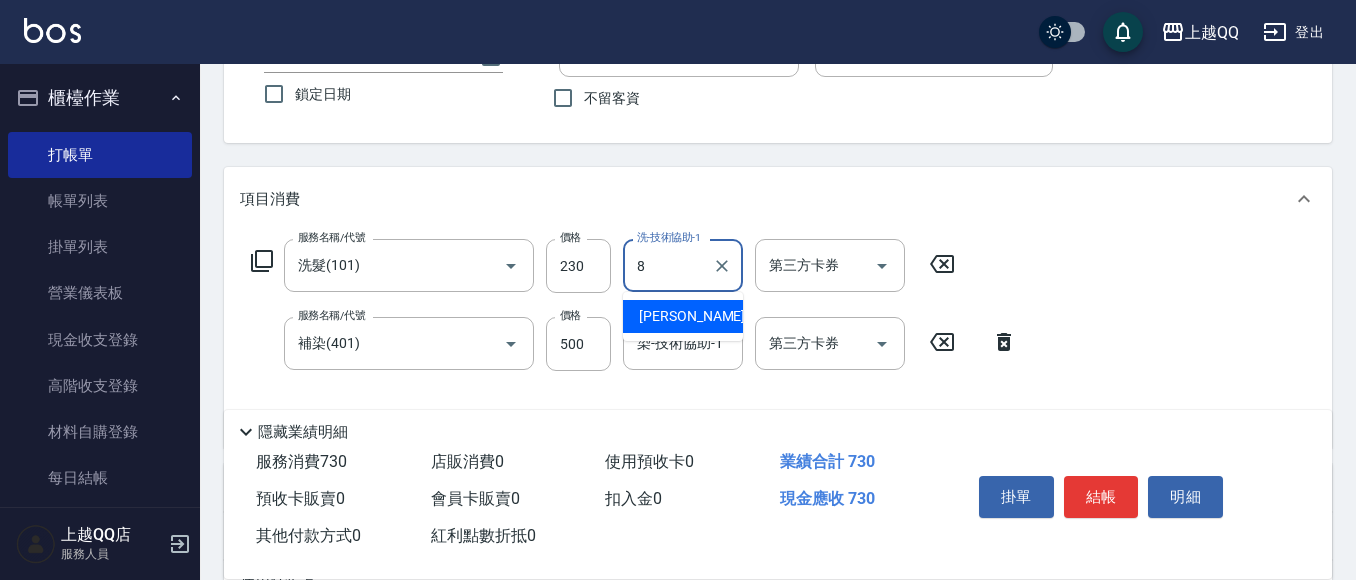 click on "[PERSON_NAME] -8" at bounding box center (698, 316) 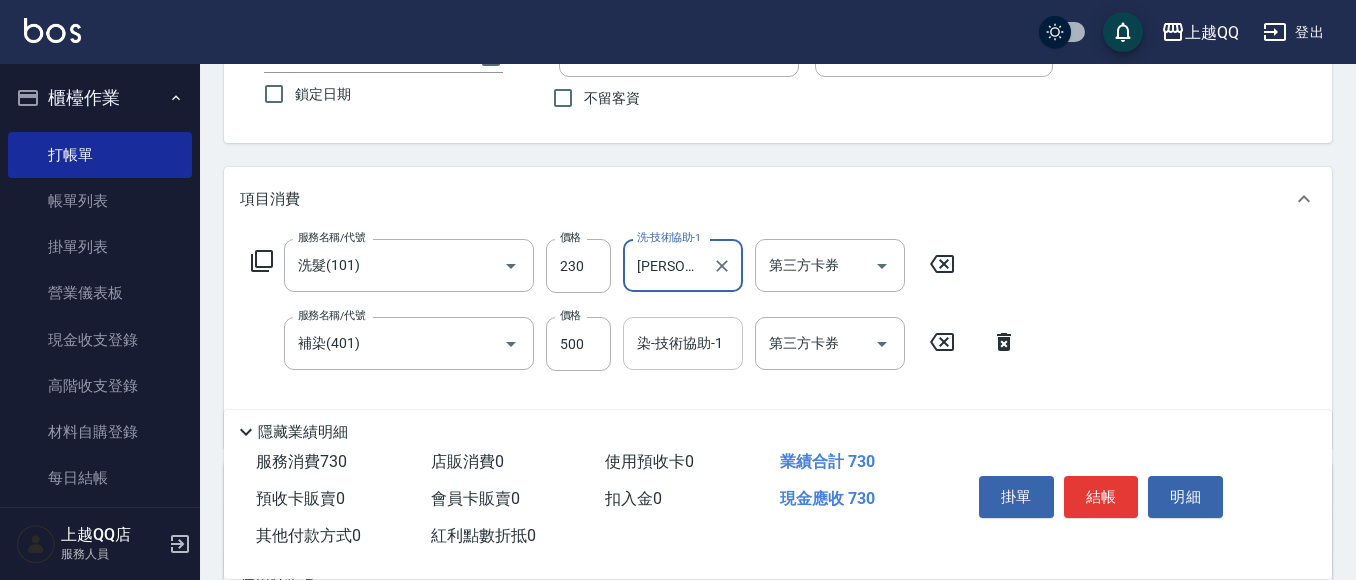 type on "[PERSON_NAME]-8" 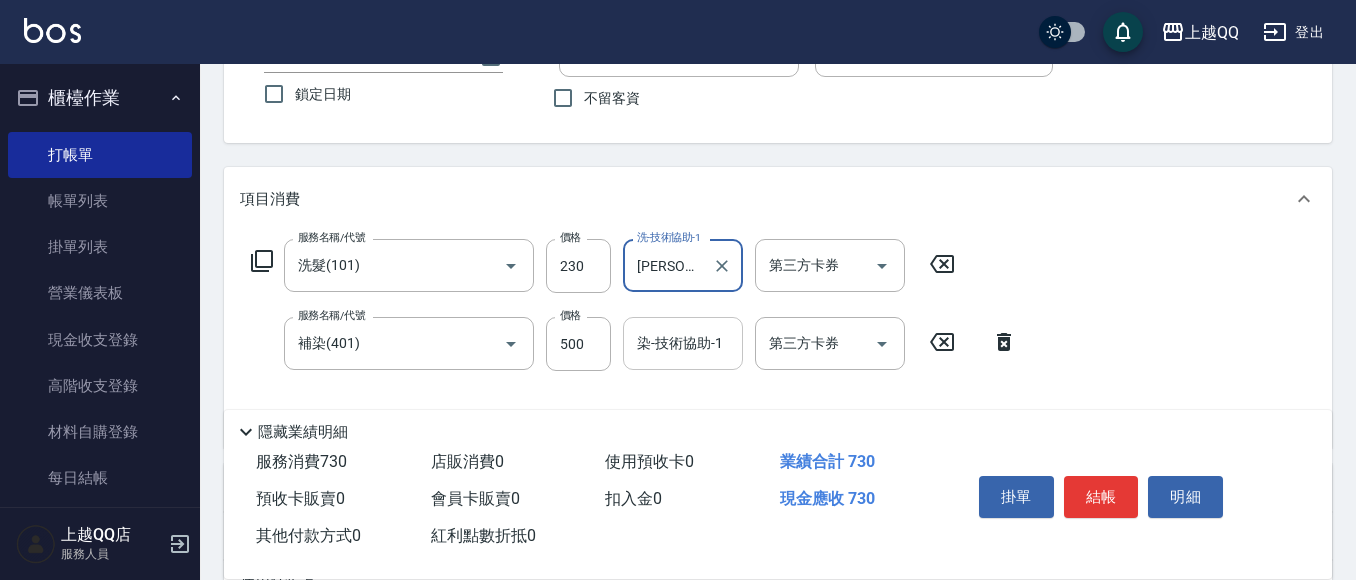 click on "染-技術協助-1 染-技術協助-1" at bounding box center [683, 343] 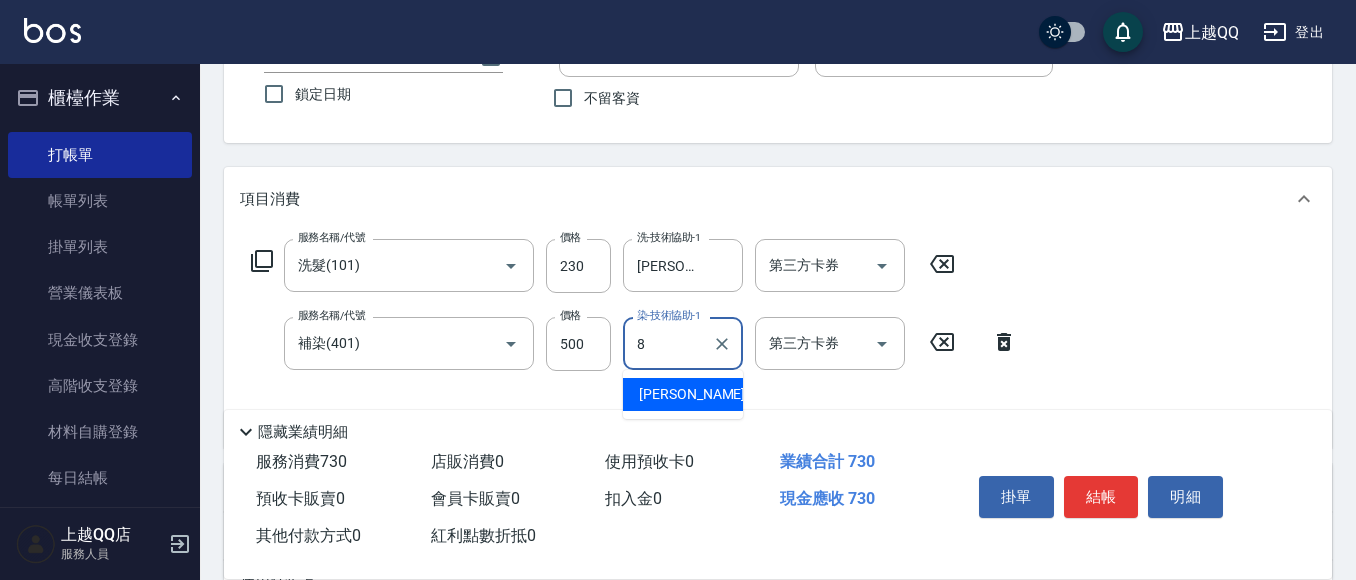 click on "[PERSON_NAME] -8" at bounding box center (683, 394) 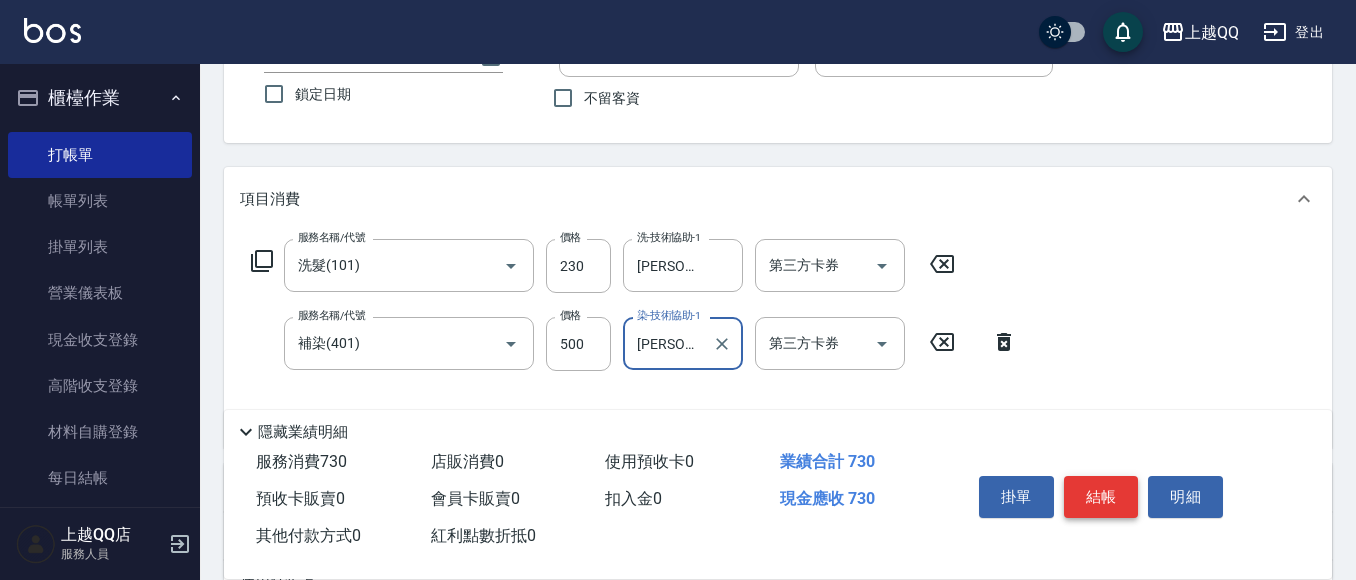 type on "[PERSON_NAME]-8" 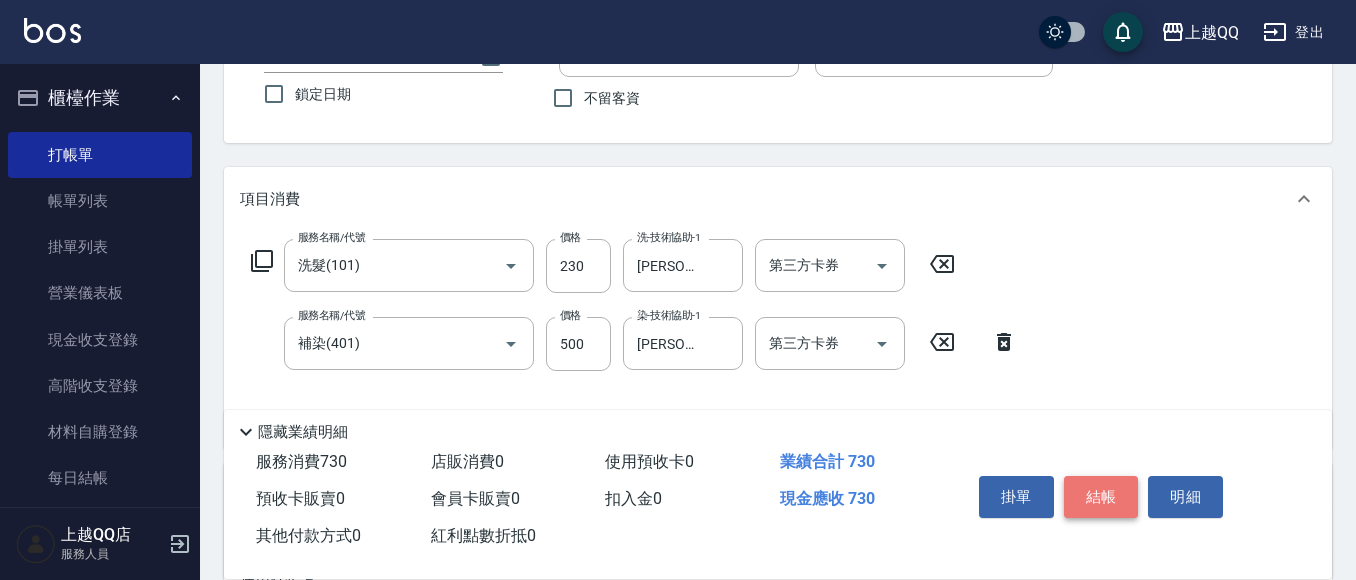 click on "結帳" at bounding box center (1101, 497) 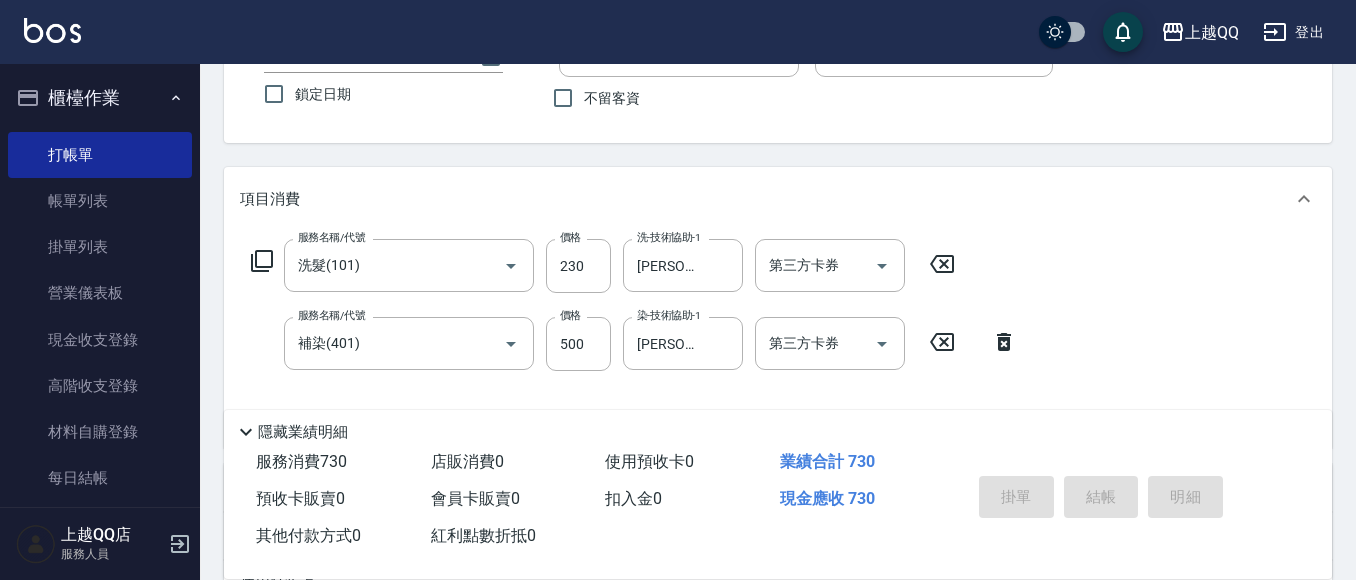 type on "[DATE] 17:57" 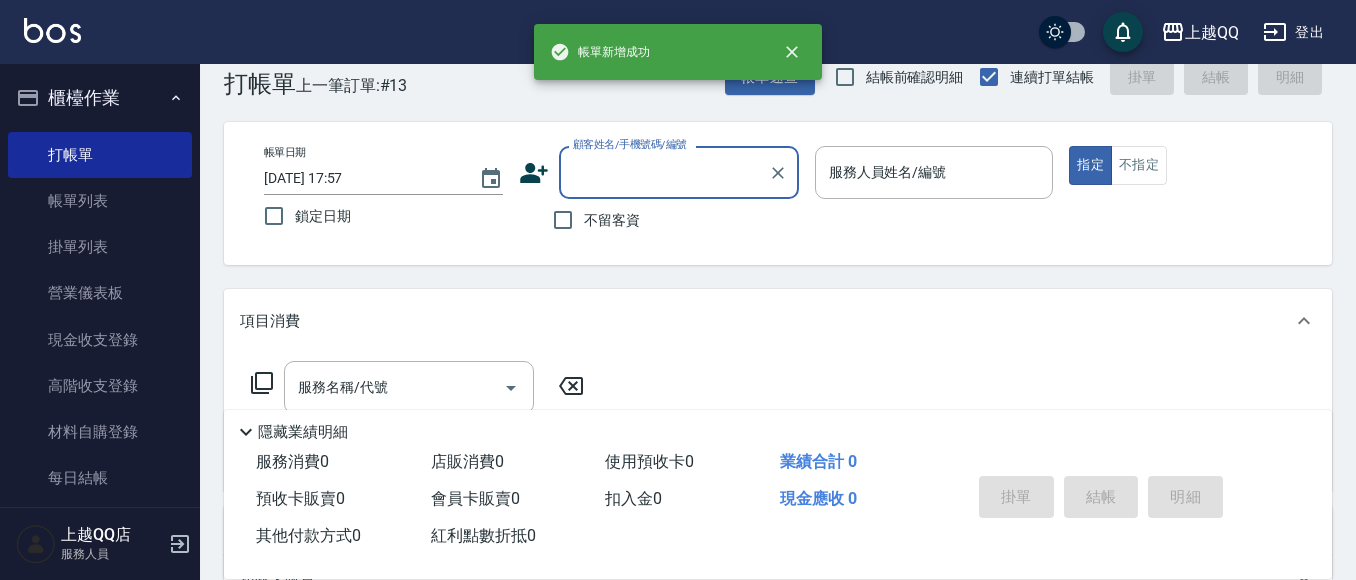 scroll, scrollTop: 3, scrollLeft: 0, axis: vertical 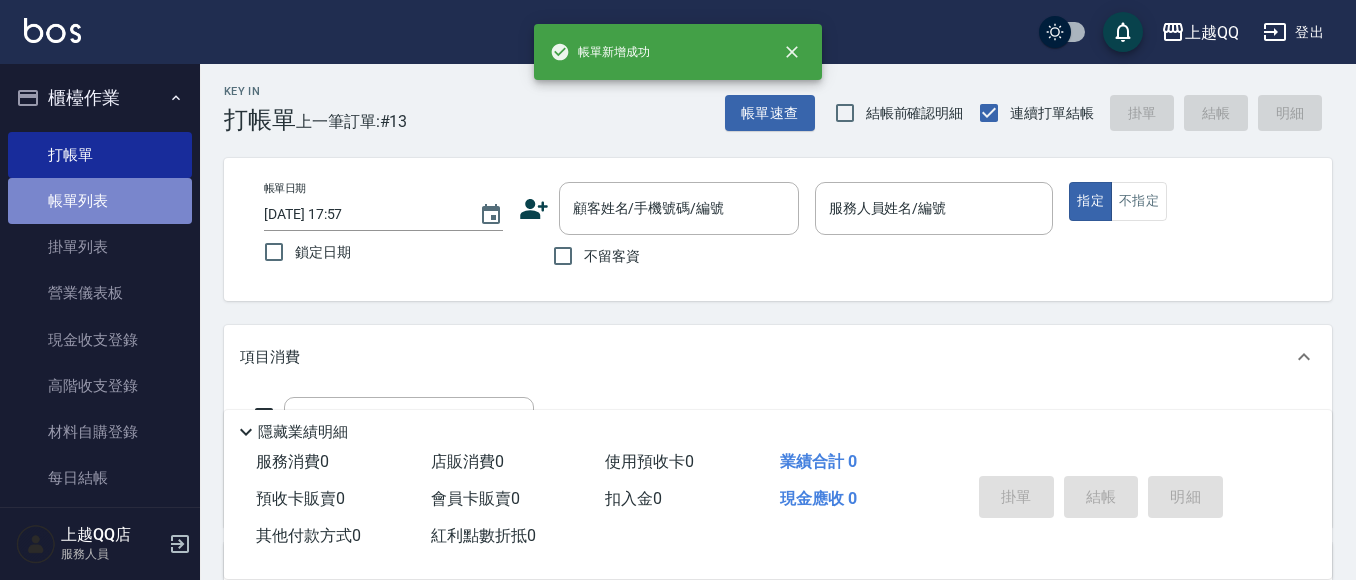 click on "帳單列表" at bounding box center [100, 201] 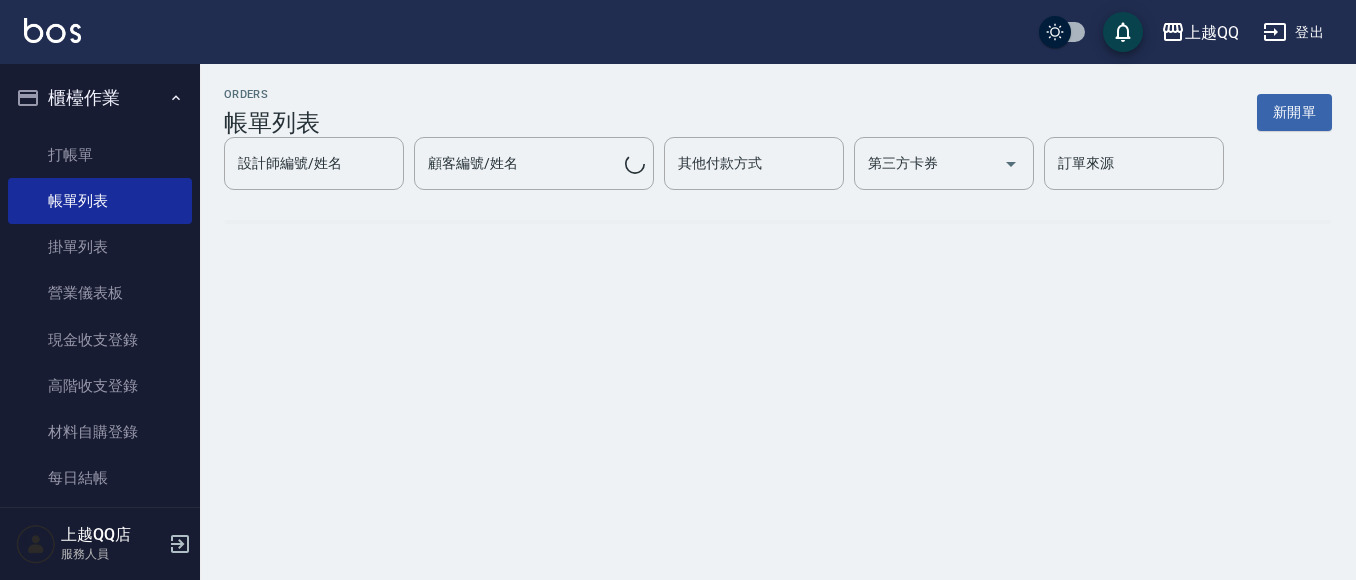 scroll, scrollTop: 0, scrollLeft: 0, axis: both 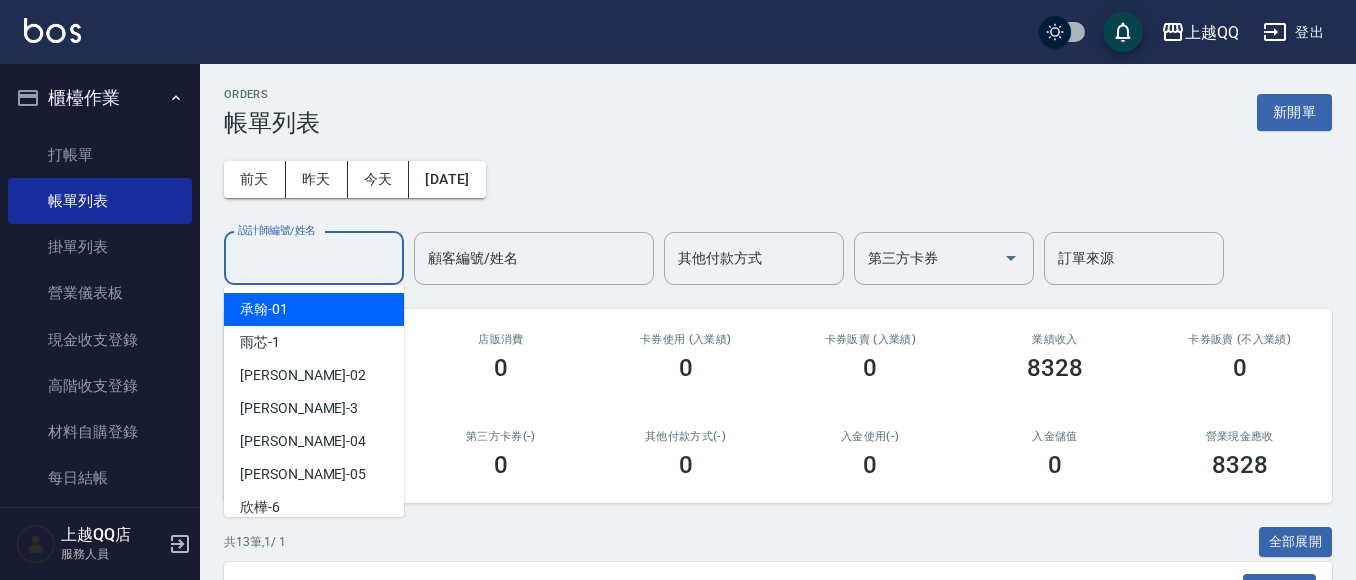 click on "設計師編號/姓名" at bounding box center (314, 258) 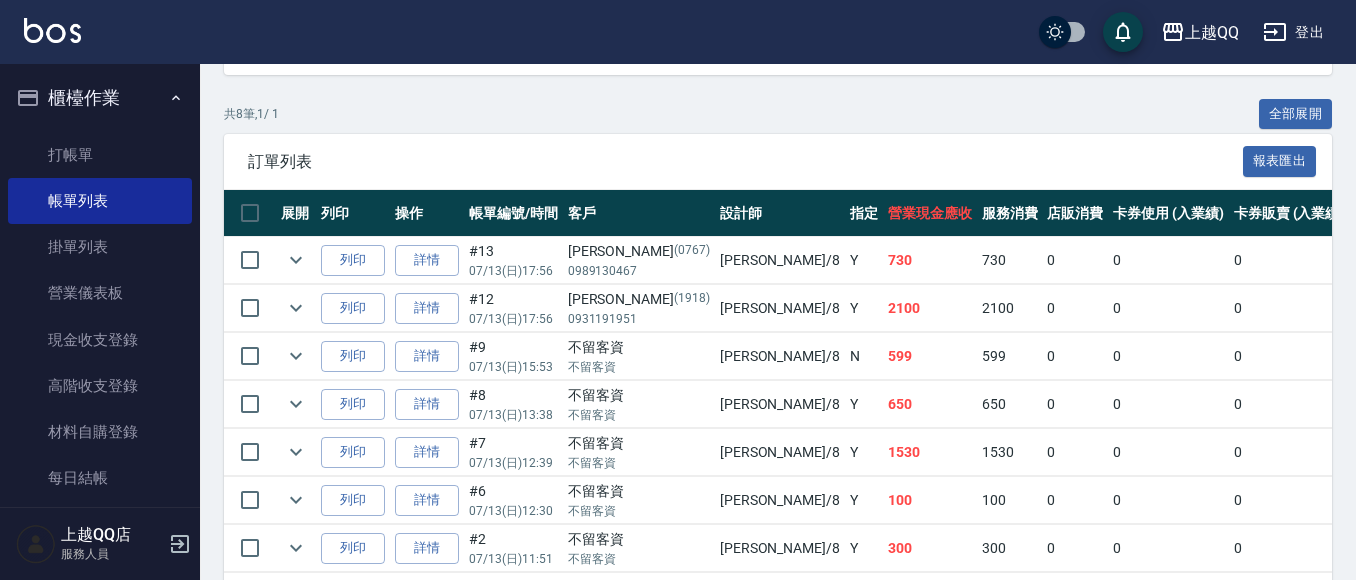 scroll, scrollTop: 564, scrollLeft: 0, axis: vertical 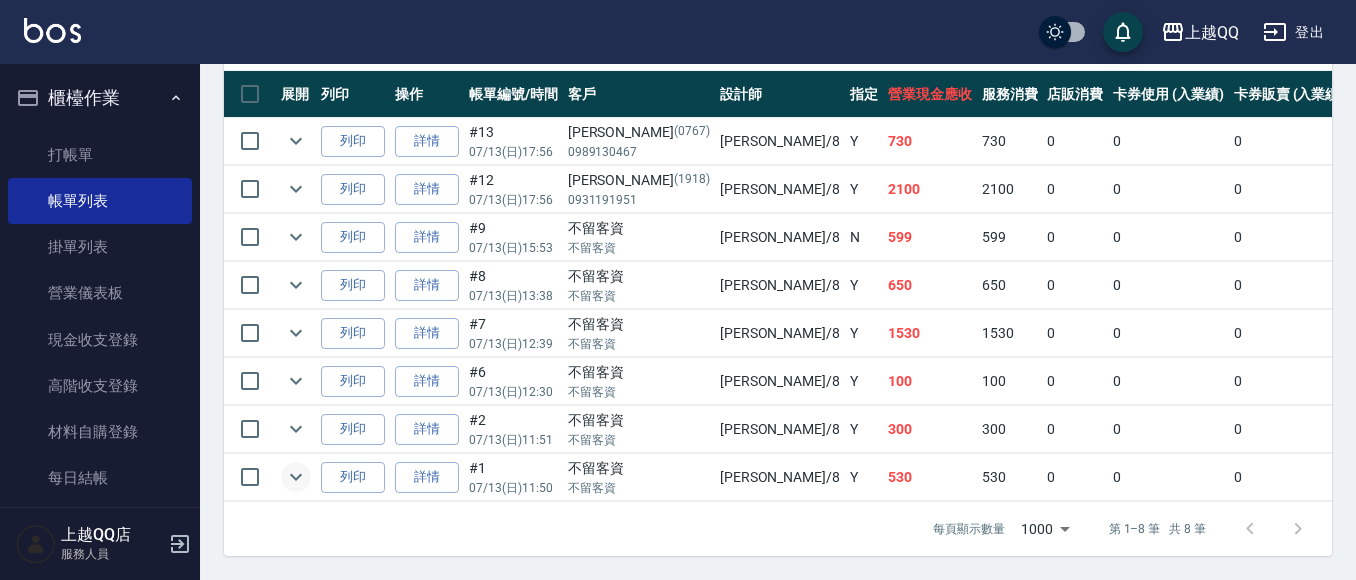 type on "[PERSON_NAME]-8" 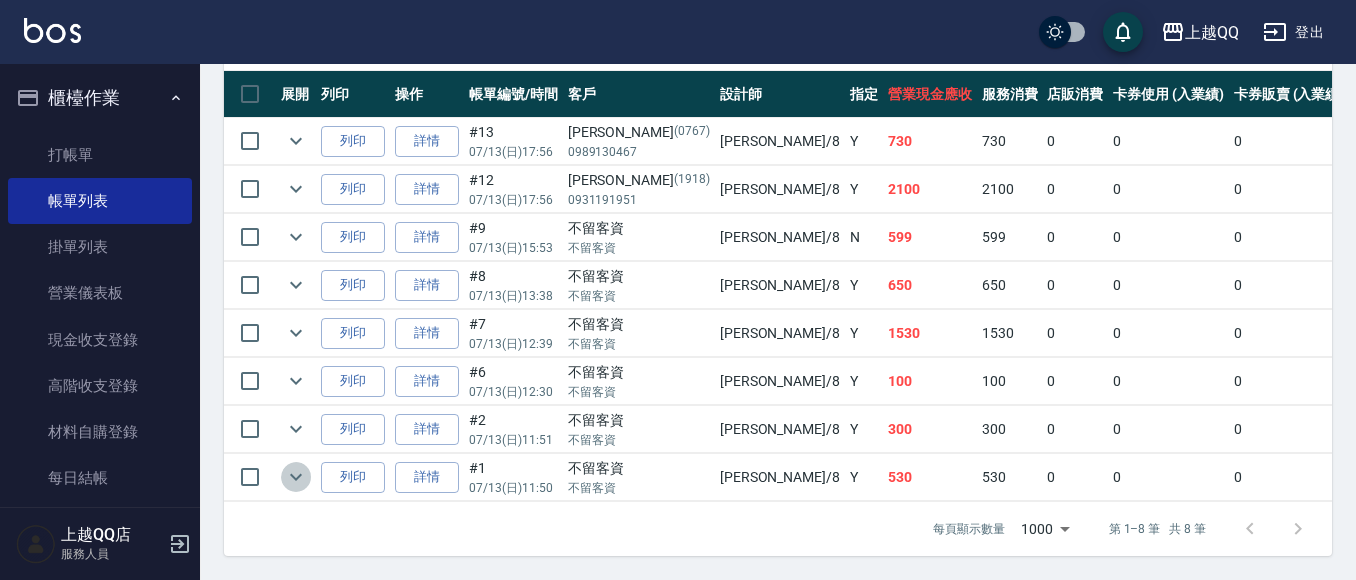 click 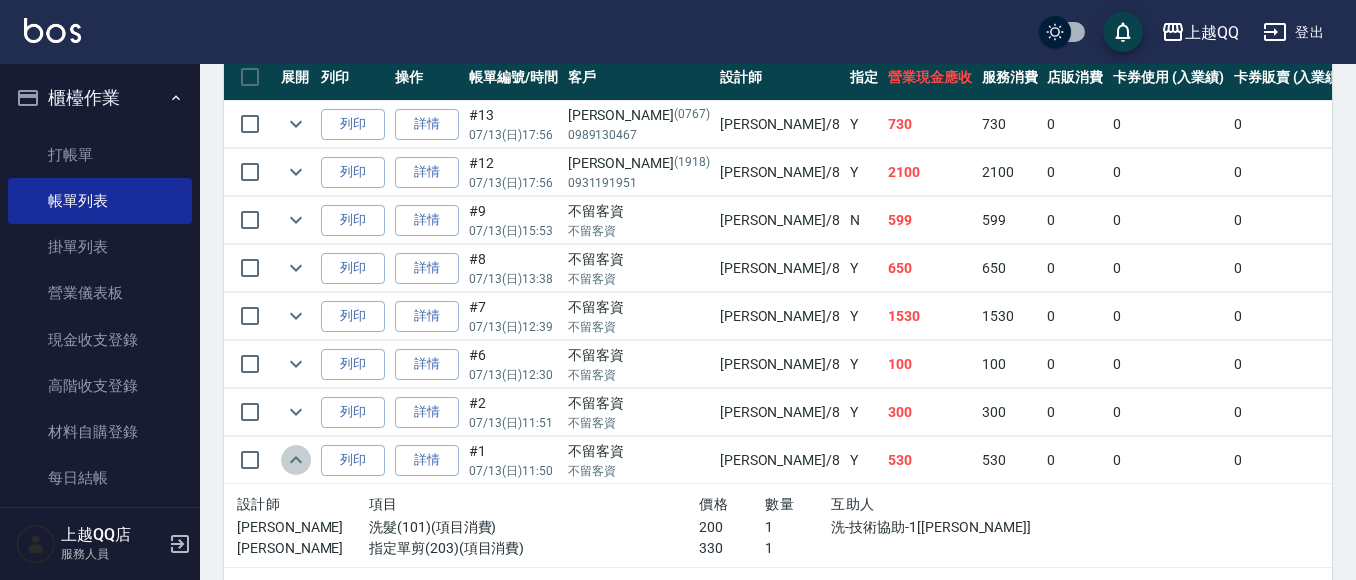 click 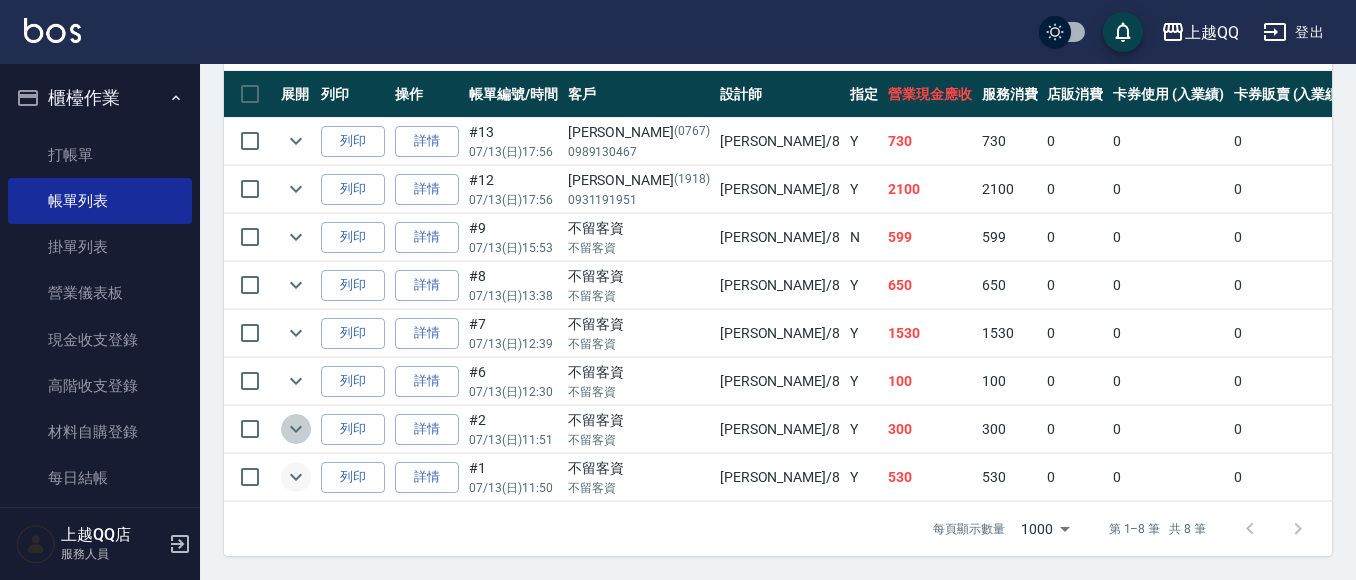 click 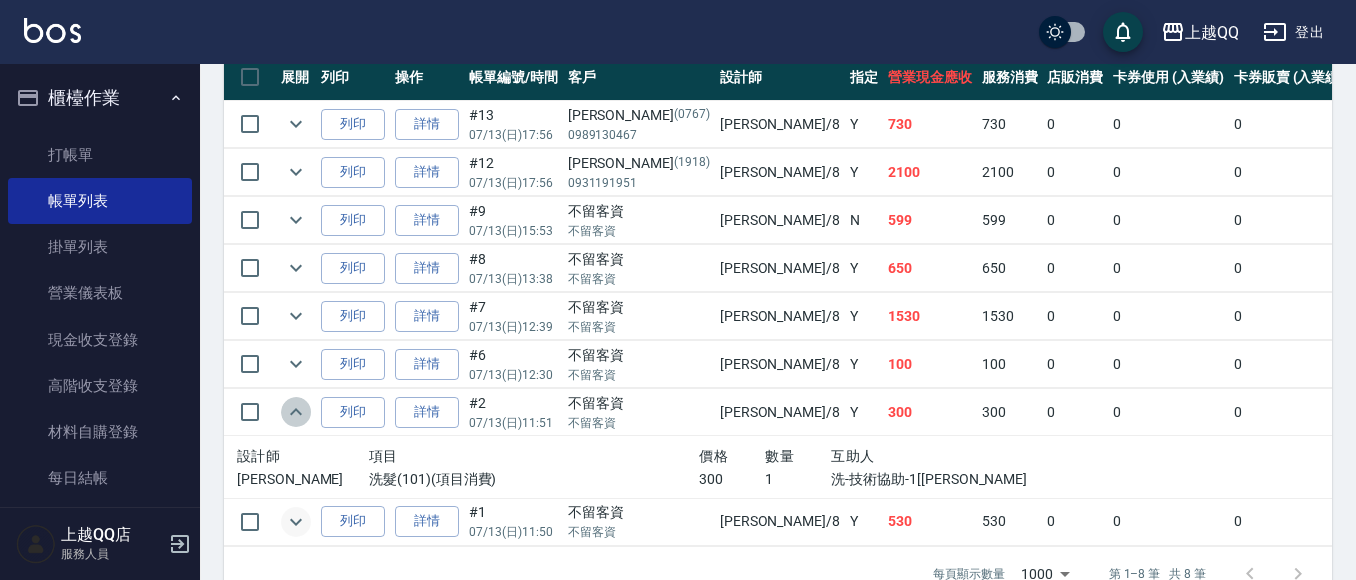 click 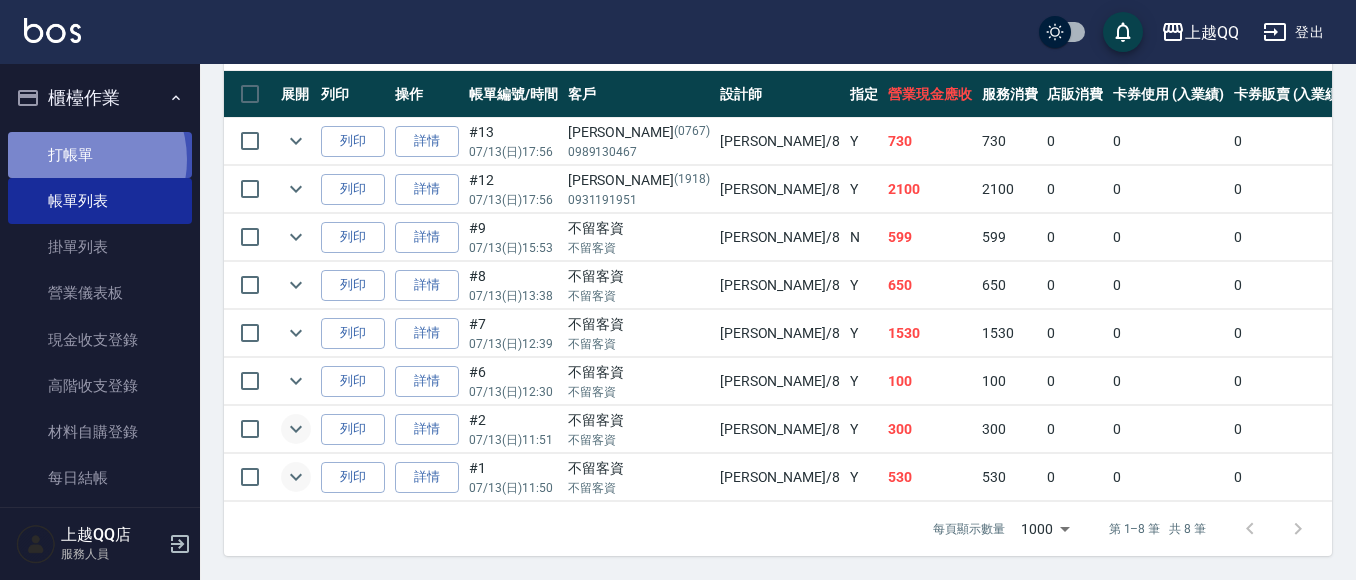 click on "打帳單" at bounding box center [100, 155] 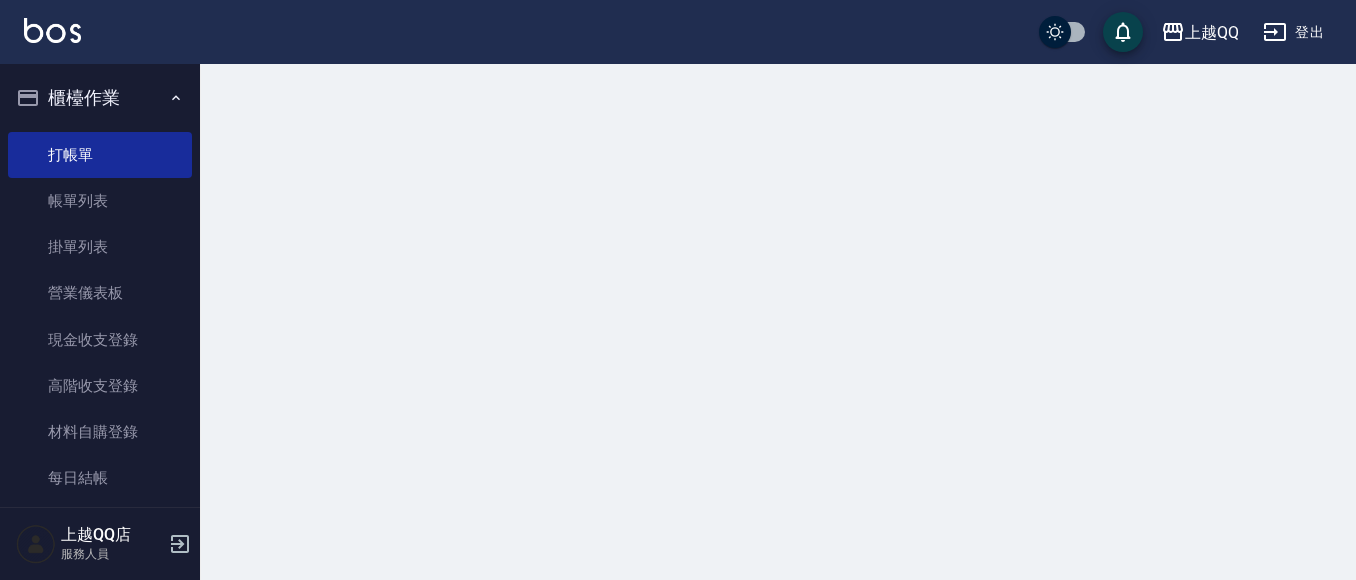 scroll, scrollTop: 0, scrollLeft: 0, axis: both 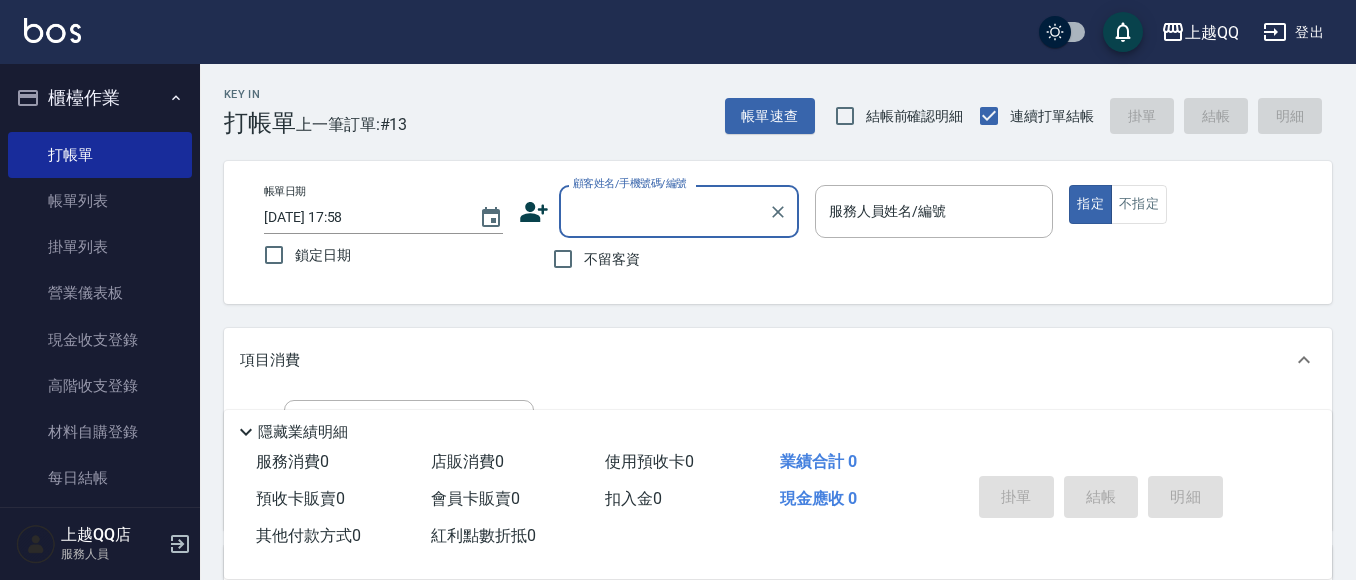 click on "Key In 打帳單 上一筆訂單:#13 帳單速查 結帳前確認明細 連續打單結帳 掛單 結帳 明細 帳單日期 [DATE] 17:58 鎖定日期 顧客姓名/手機號碼/編號 顧客姓名/手機號碼/編號 不留客資 服務人員姓名/編號 服務人員姓名/編號 指定 不指定 項目消費 服務名稱/代號 服務名稱/代號 店販銷售 服務人員姓名/編號 服務人員姓名/編號 商品代號/名稱 商品代號/名稱 預收卡販賣 卡券名稱/代號 卡券名稱/代號 使用預收卡 其他付款方式 其他付款方式 其他付款方式 備註及來源 備註 備註 訂單來源 ​ 訂單來源 隱藏業績明細 服務消費  0 店販消費  0 使用預收卡  0 業績合計   0 預收卡販賣  0 會員卡販賣  0 扣入金  0 現金應收   0 其他付款方式  0 紅利點數折抵  0 掛單 結帳 明細" at bounding box center [778, 521] 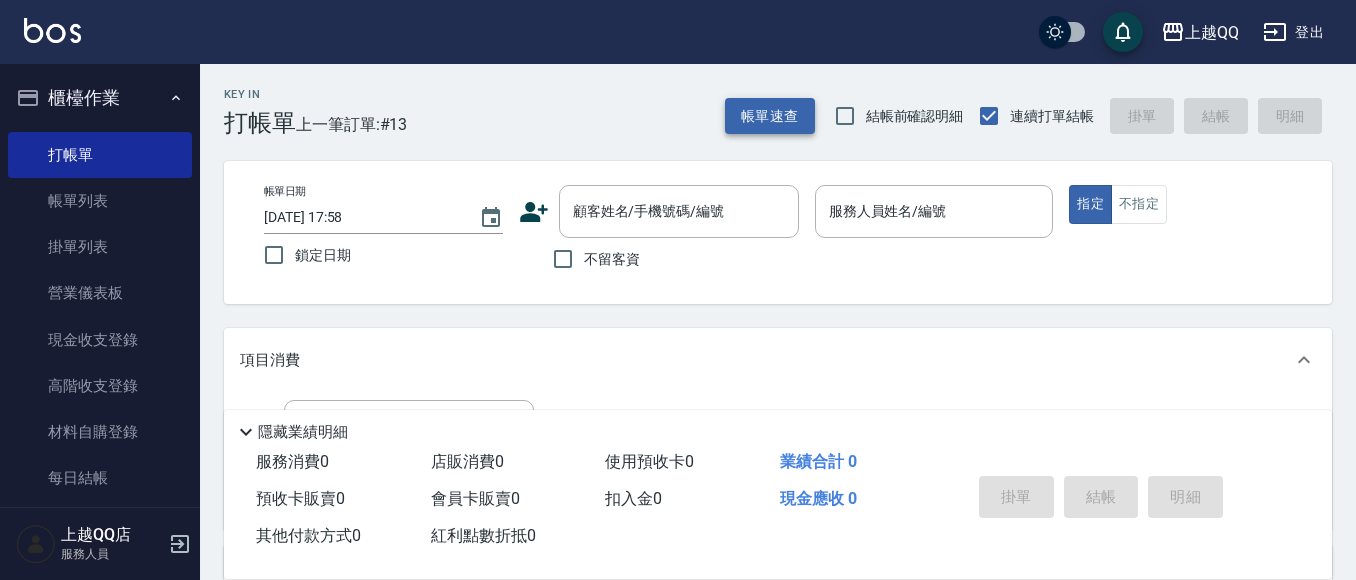 click on "帳單速查" at bounding box center (770, 116) 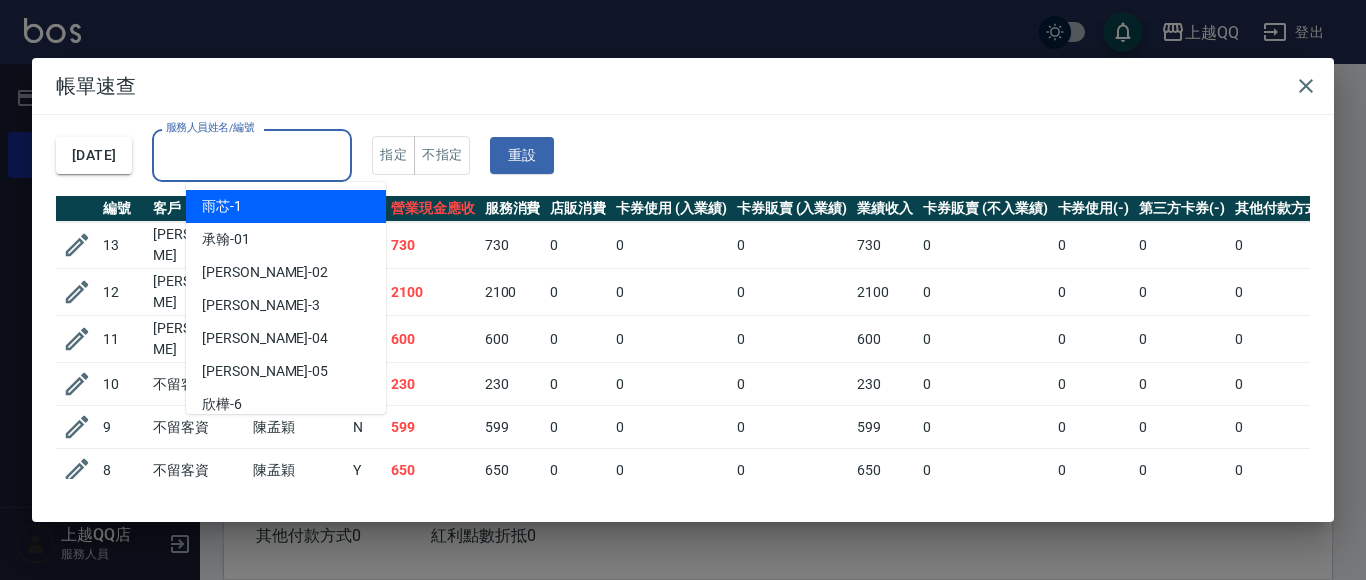 click on "服務人員姓名/編號" at bounding box center [252, 155] 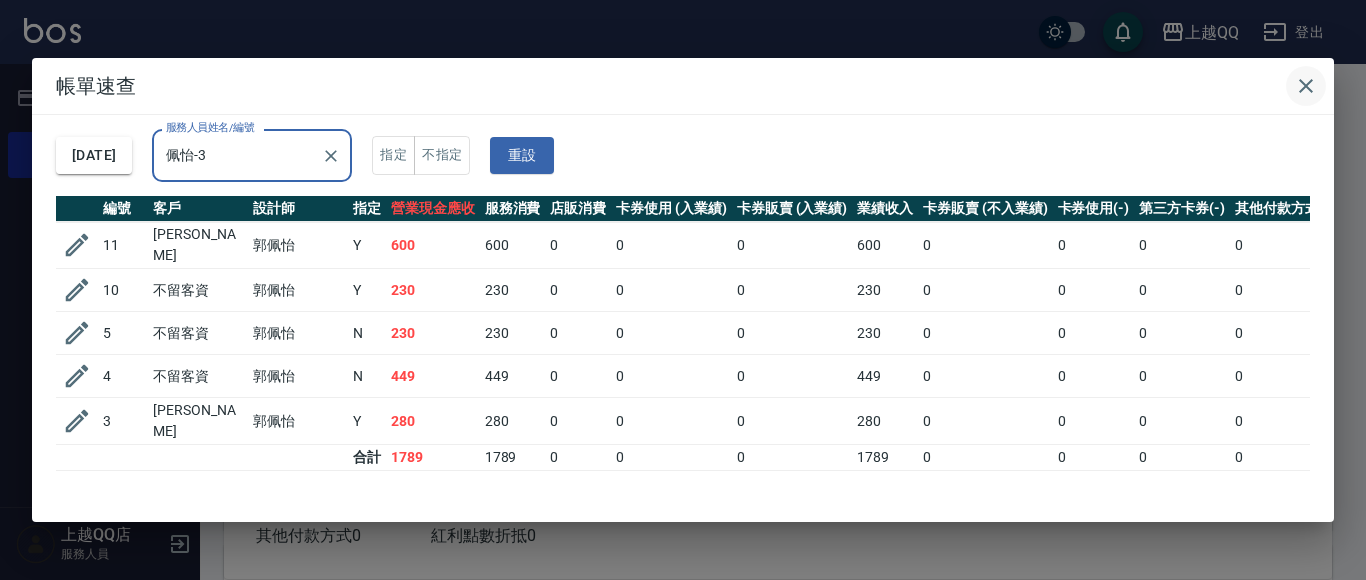 type on "佩怡-3" 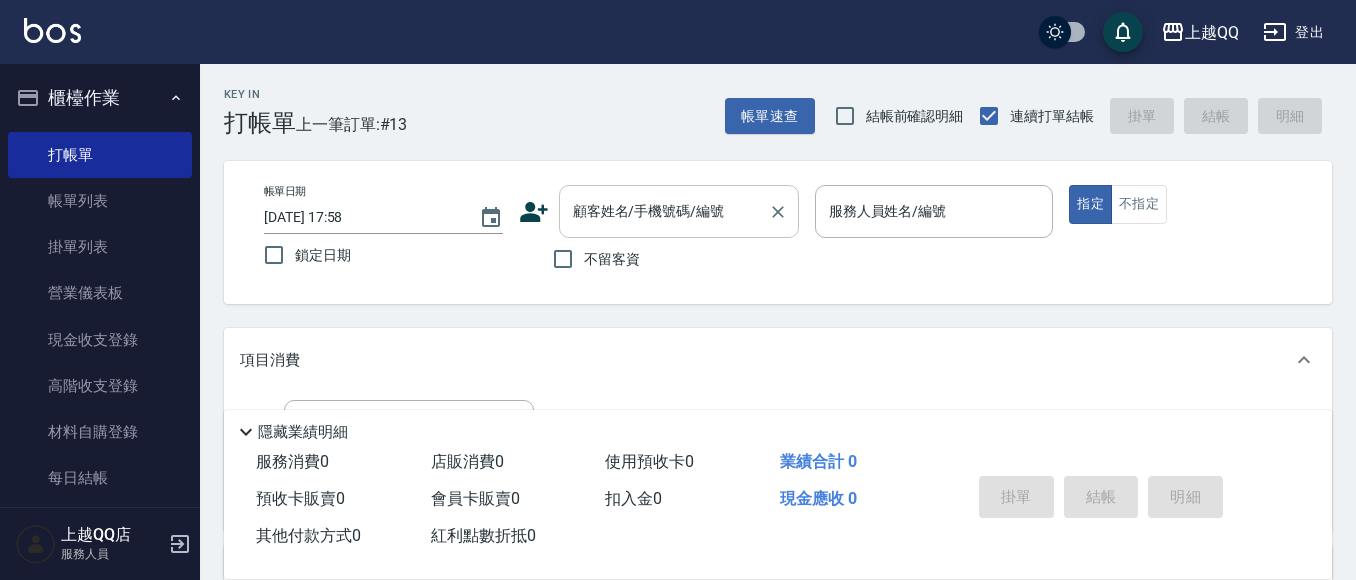 click on "顧客姓名/手機號碼/編號" at bounding box center (664, 211) 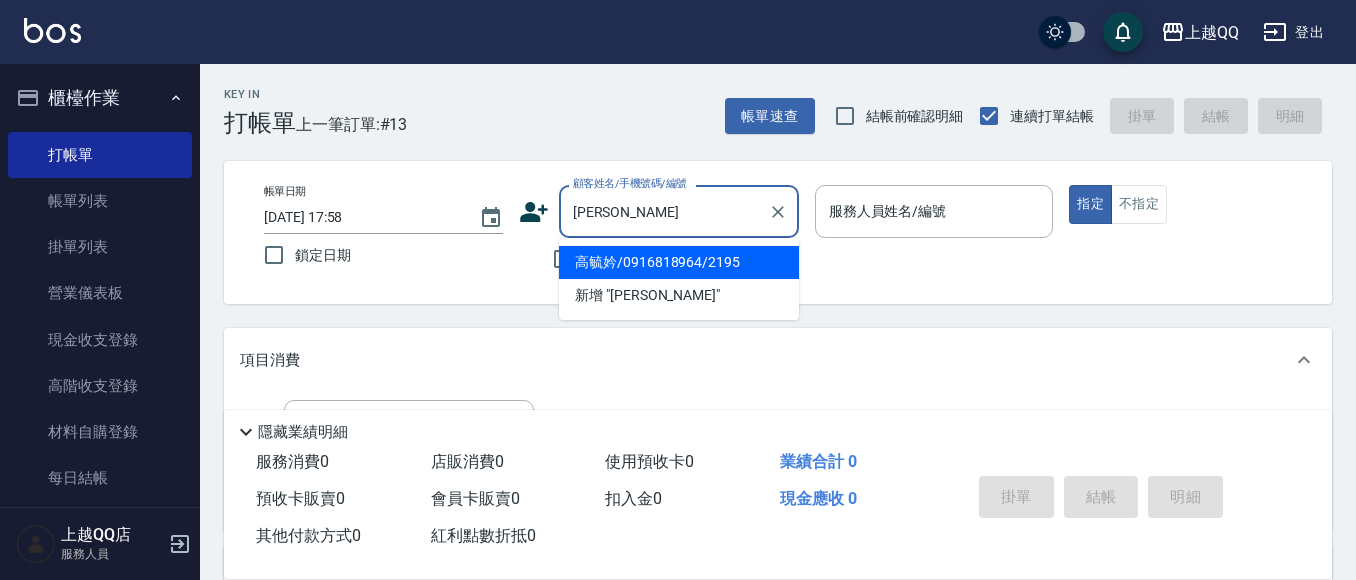 click on "高毓妗/0916818964/2195" at bounding box center (679, 262) 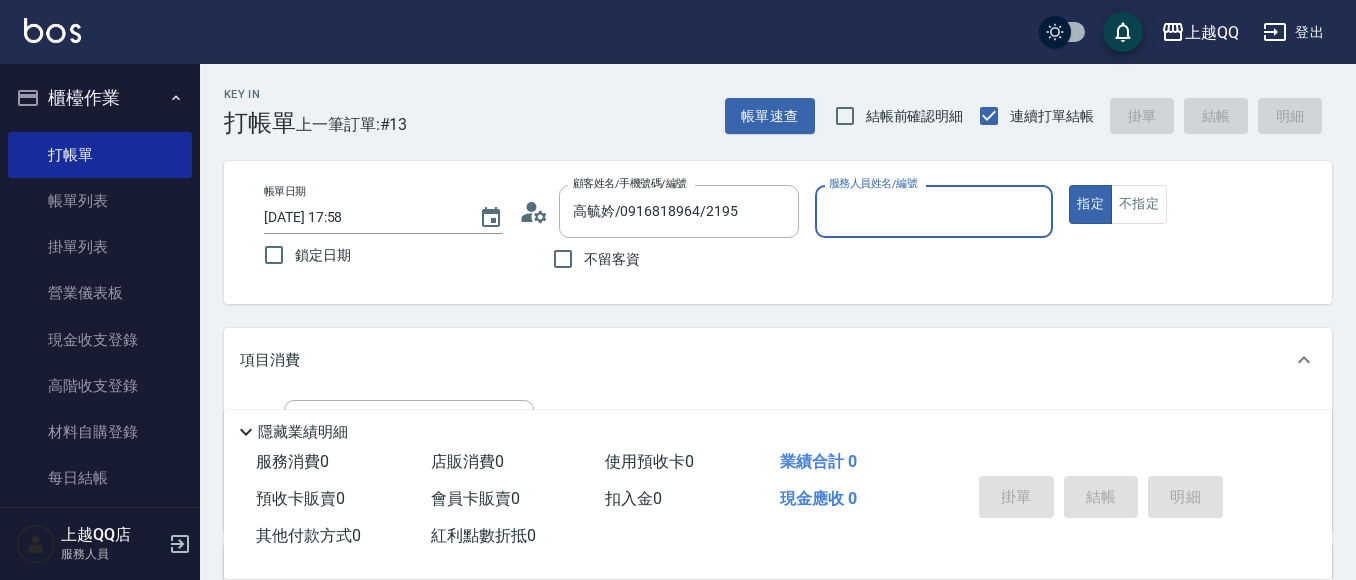 type on "佩怡-3" 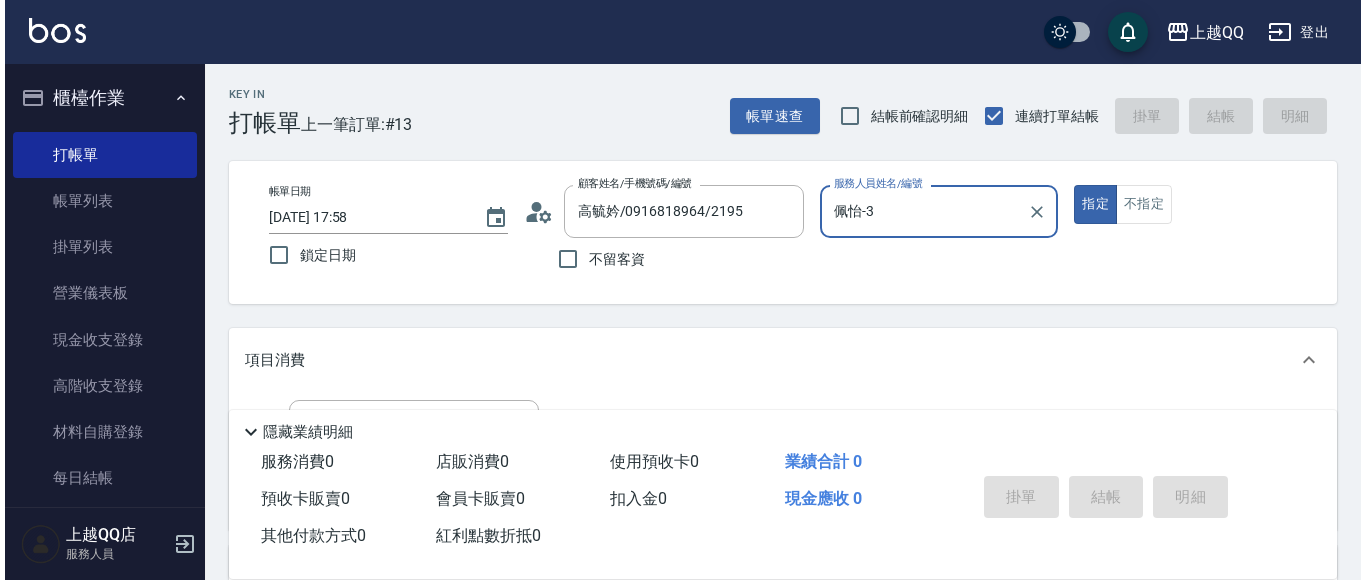 scroll, scrollTop: 218, scrollLeft: 0, axis: vertical 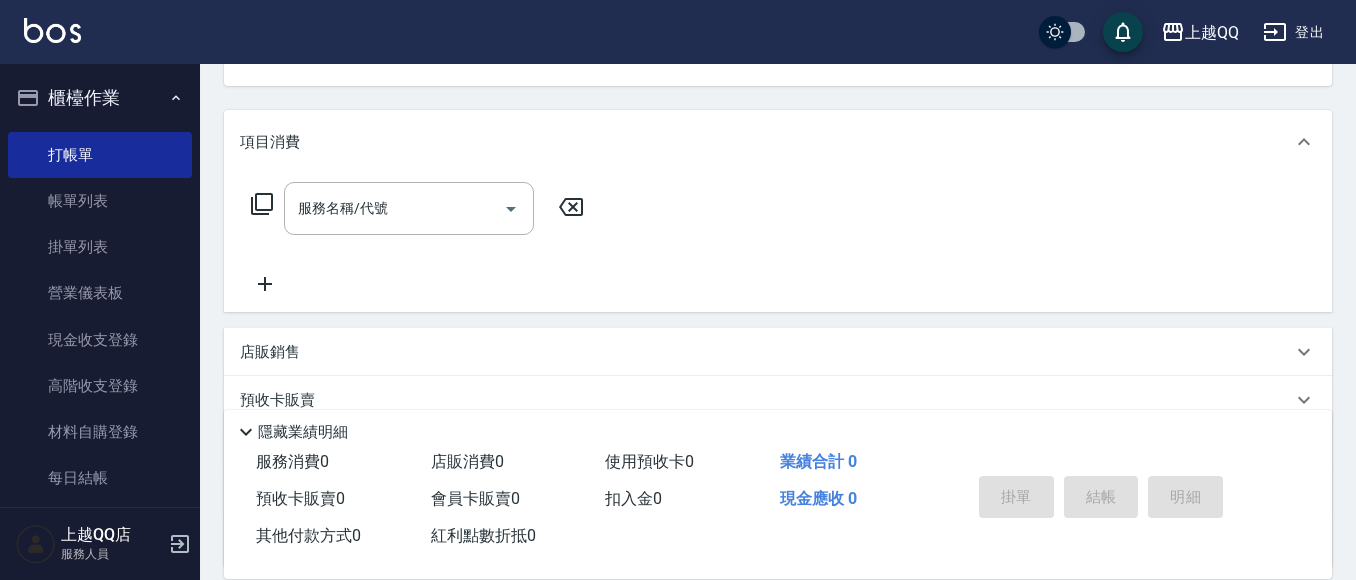 click on "服務名稱/代號 服務名稱/代號" at bounding box center [418, 208] 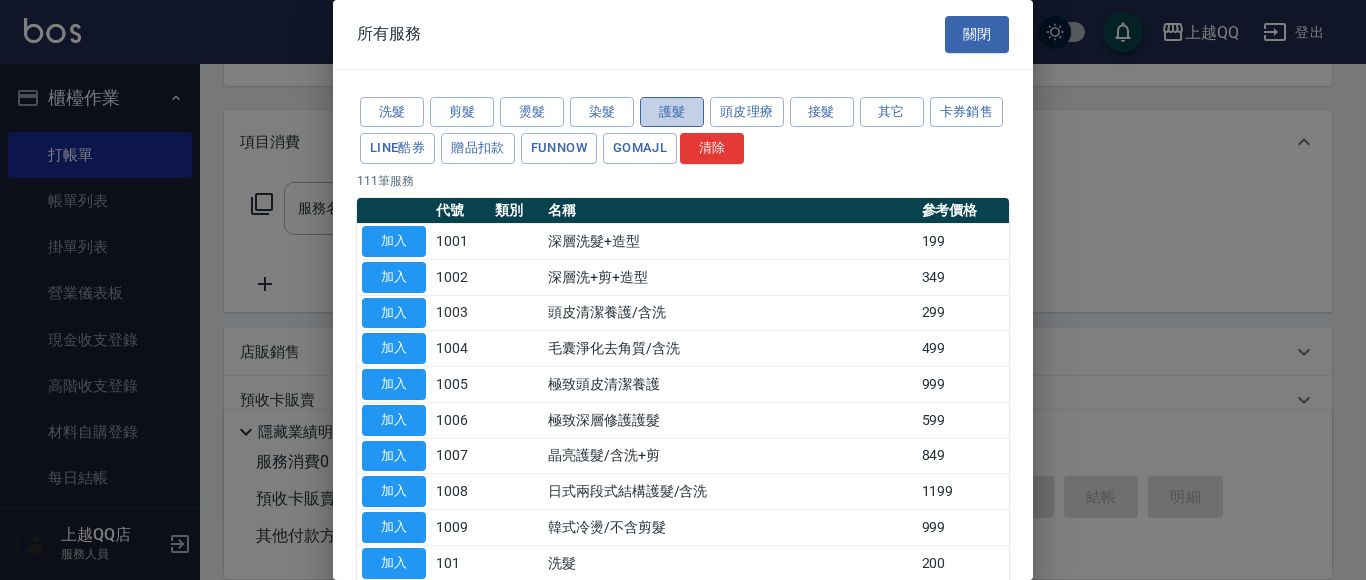 click on "護髮" at bounding box center [672, 112] 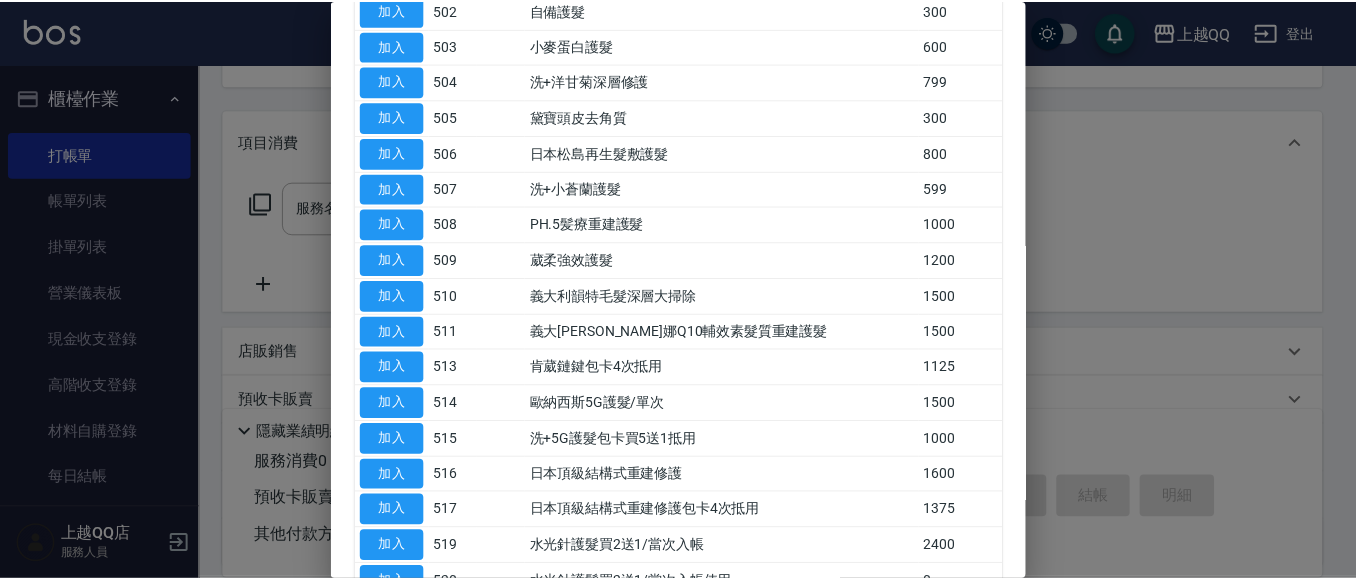 scroll, scrollTop: 306, scrollLeft: 0, axis: vertical 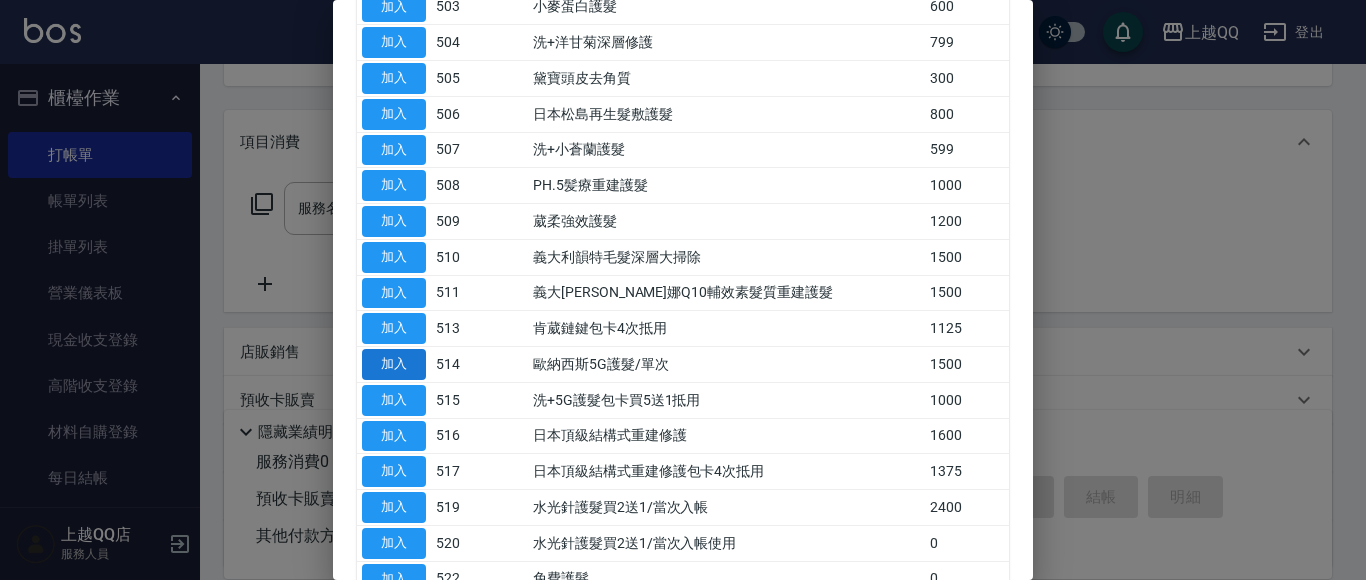 click on "加入" at bounding box center (394, 364) 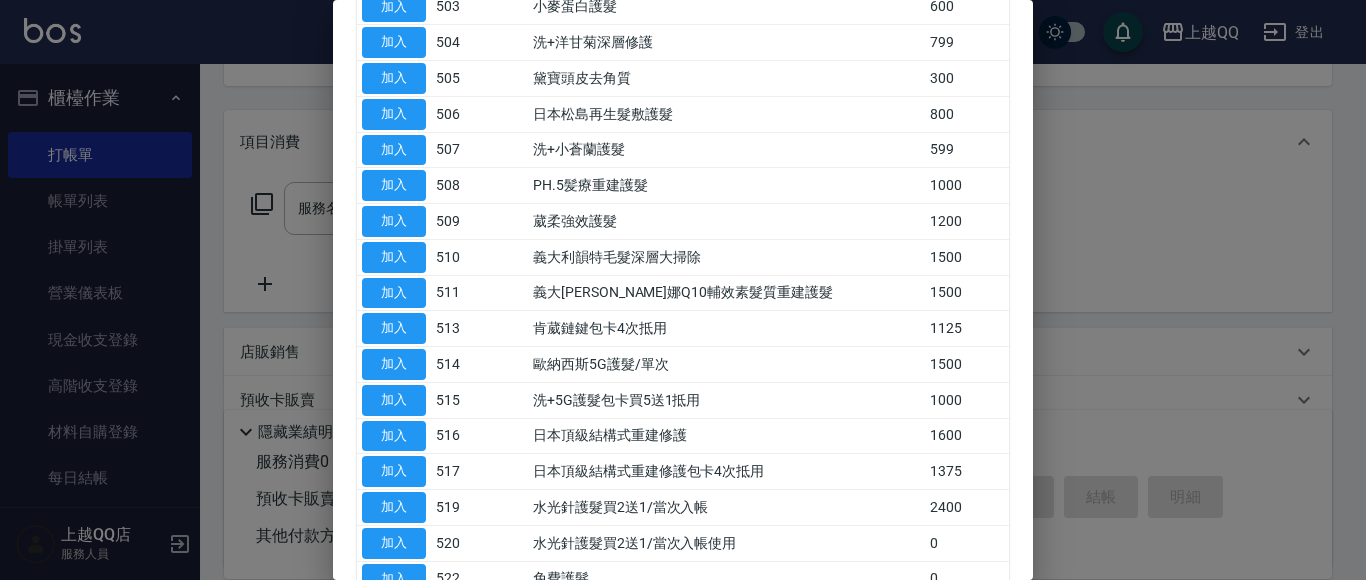 type on "[PERSON_NAME]5G護髮/單次(514)" 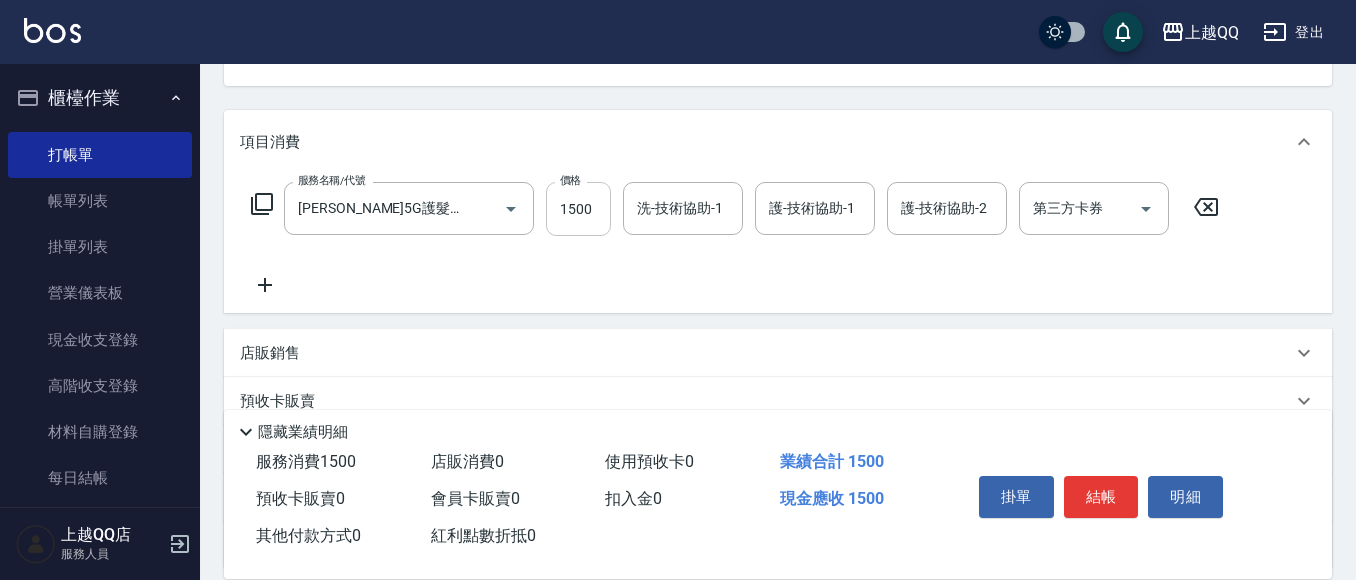 click on "1500" at bounding box center [578, 209] 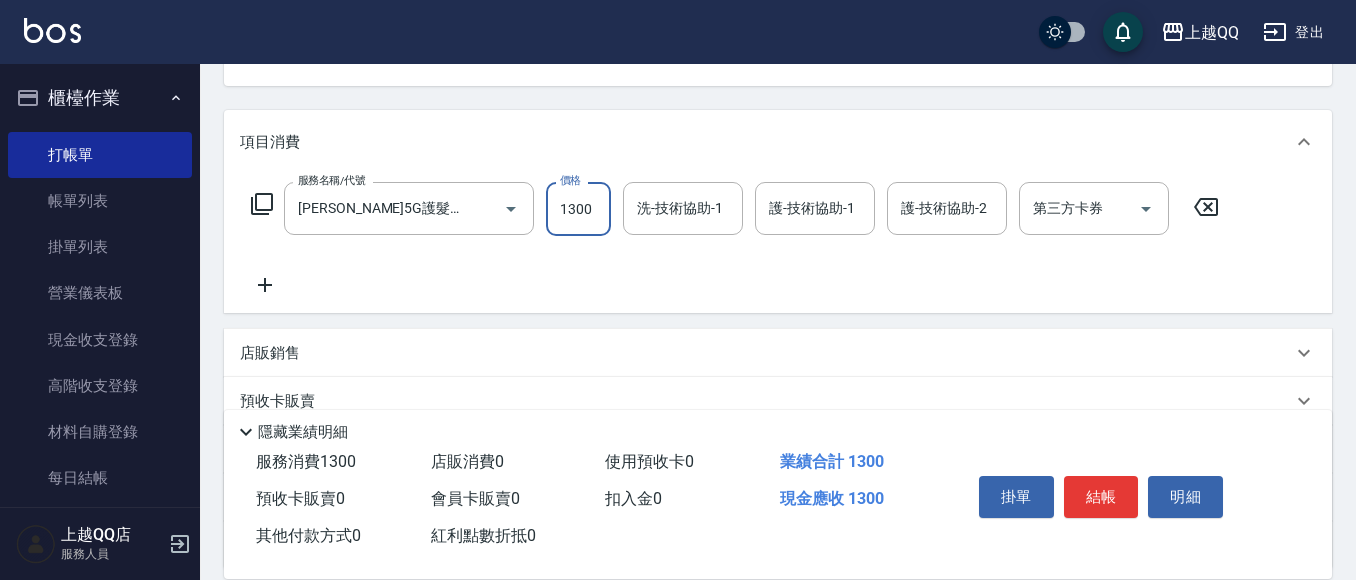 type on "1300" 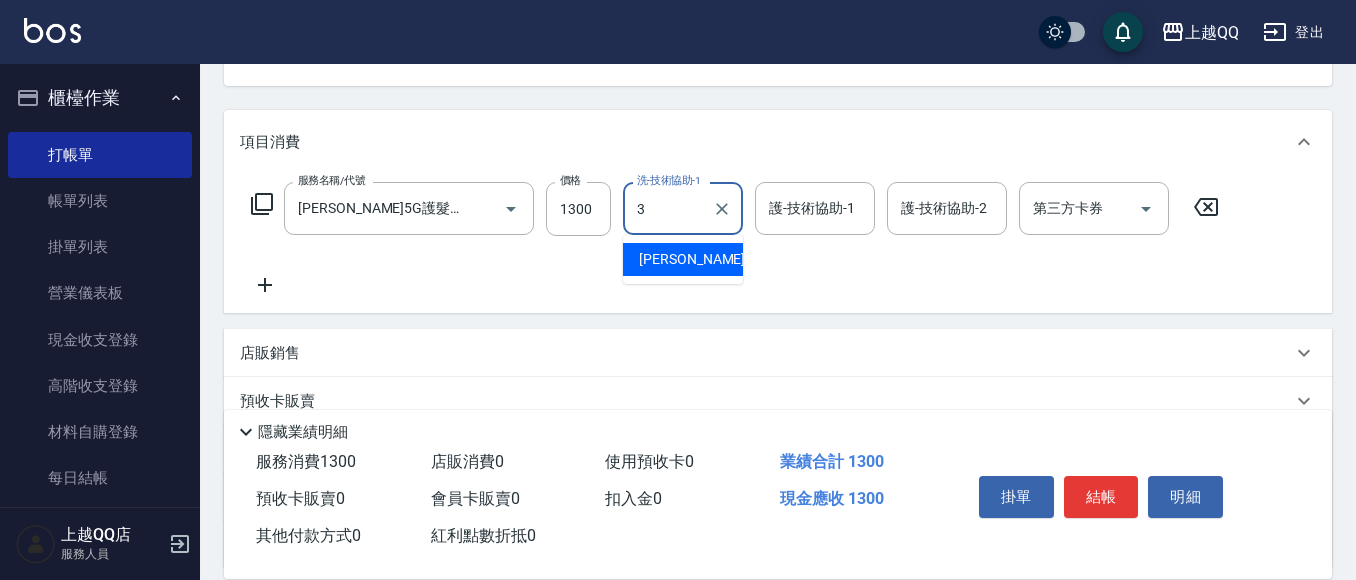 type on "佩怡-3" 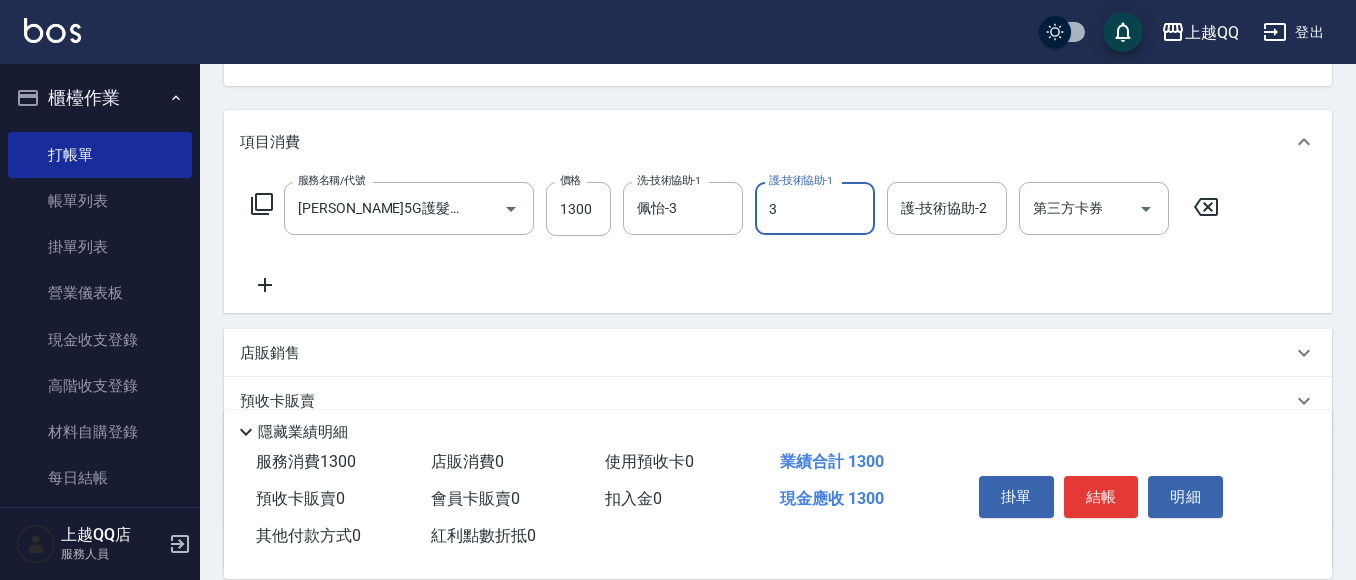 type on "佩怡-3" 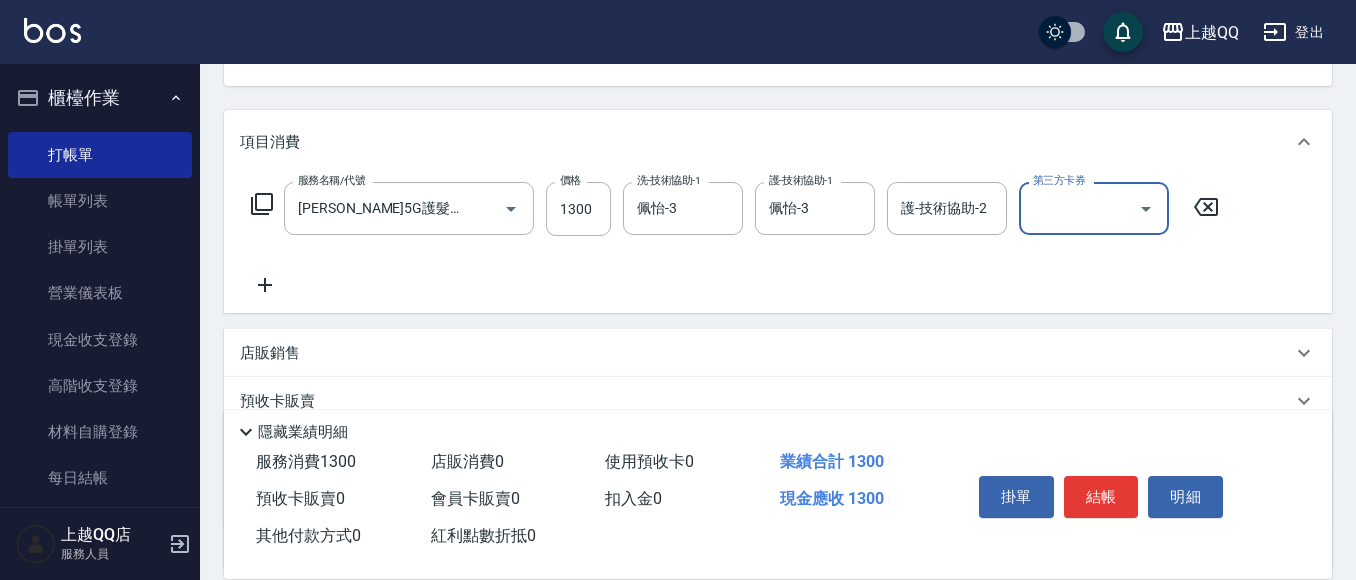 scroll, scrollTop: 0, scrollLeft: 0, axis: both 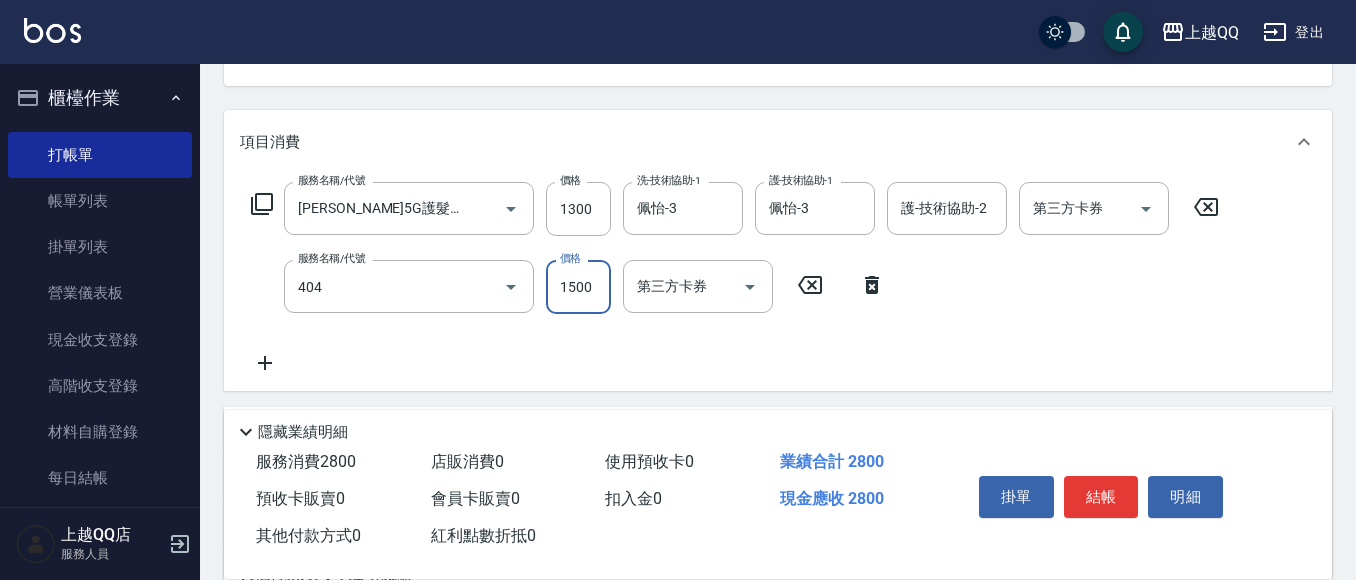 type on "設計染髮(404)" 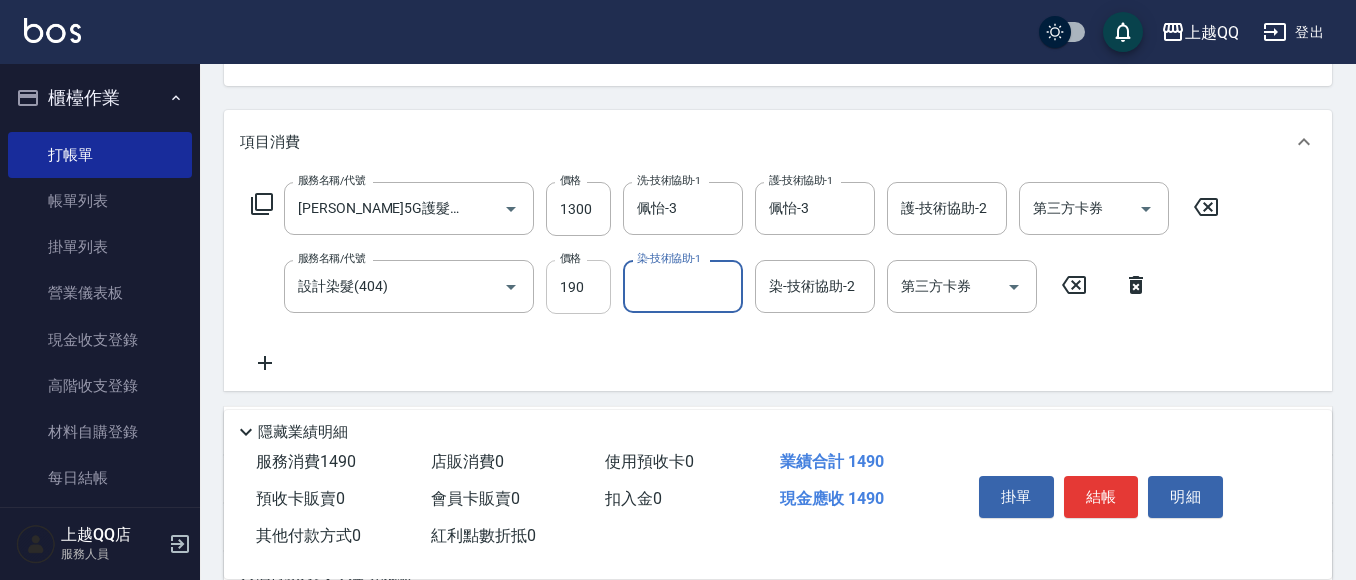 click on "190" at bounding box center (578, 287) 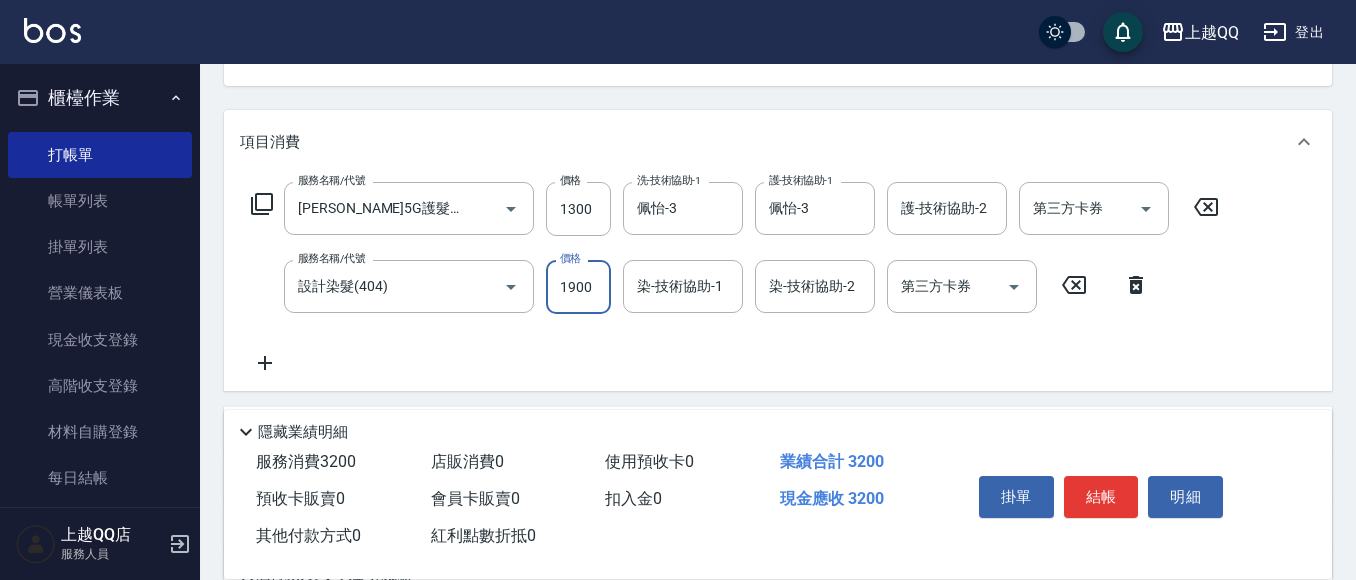 type on "1900" 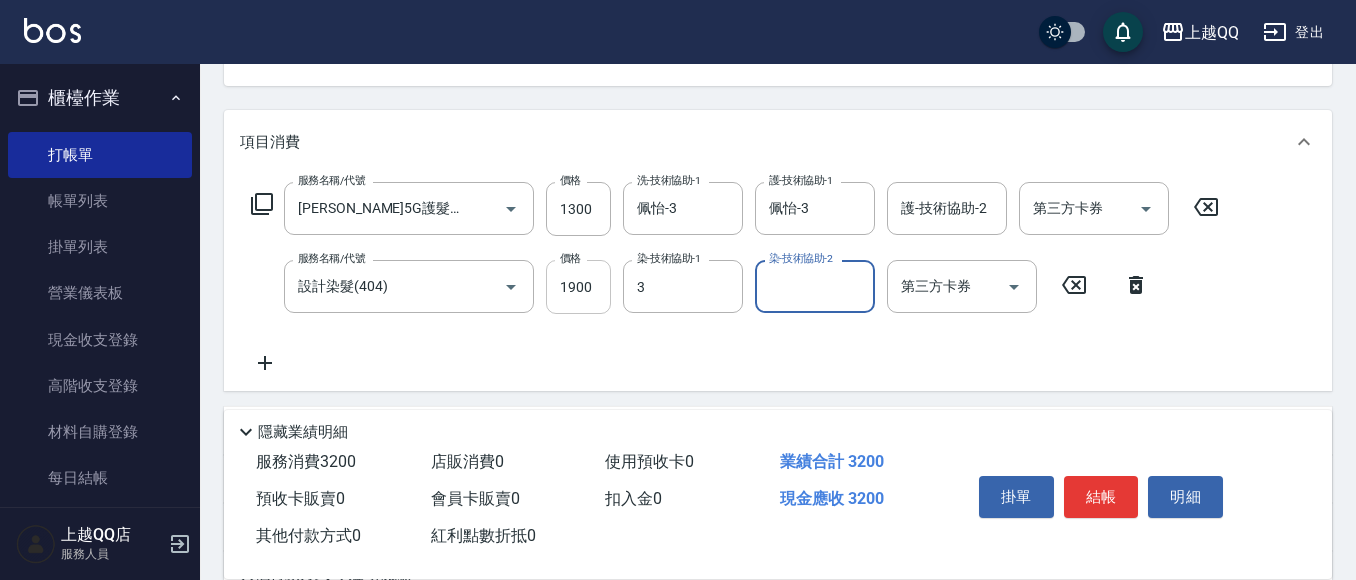 type on "佩怡-3" 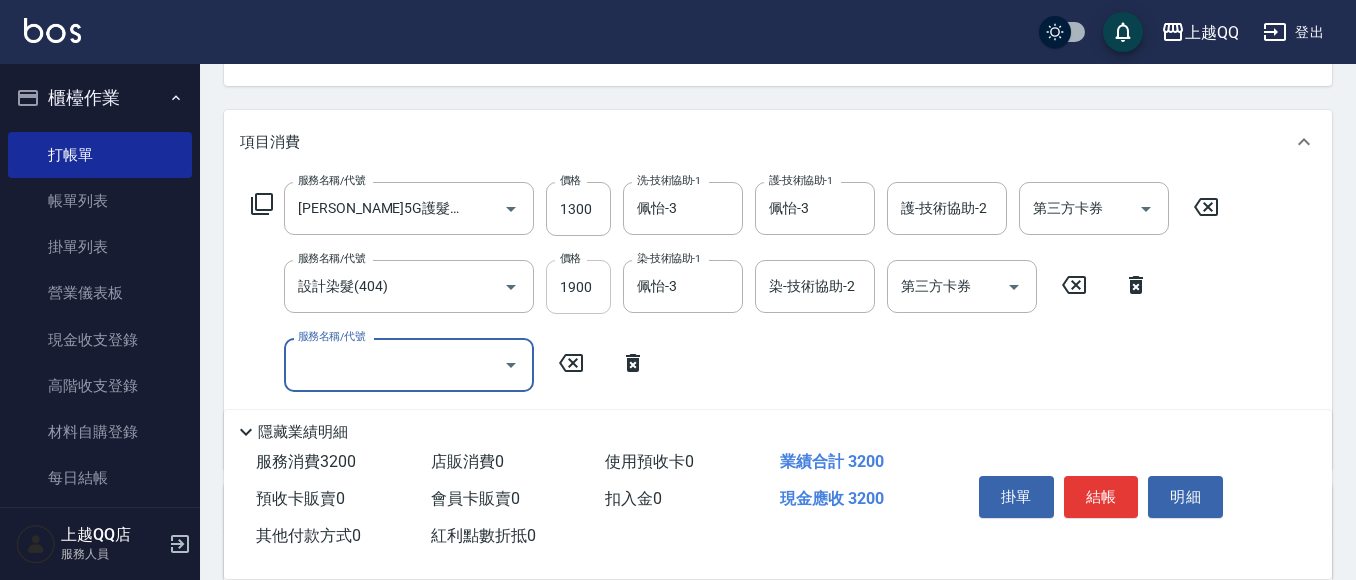scroll, scrollTop: 0, scrollLeft: 0, axis: both 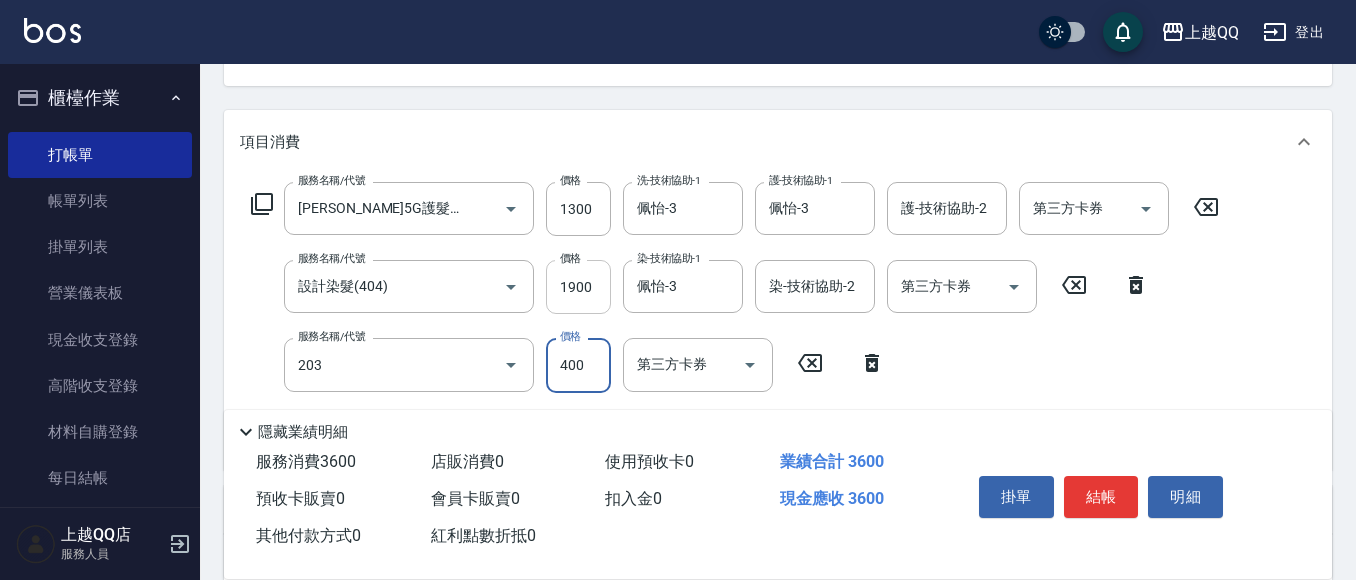 type on "指定單剪(203)" 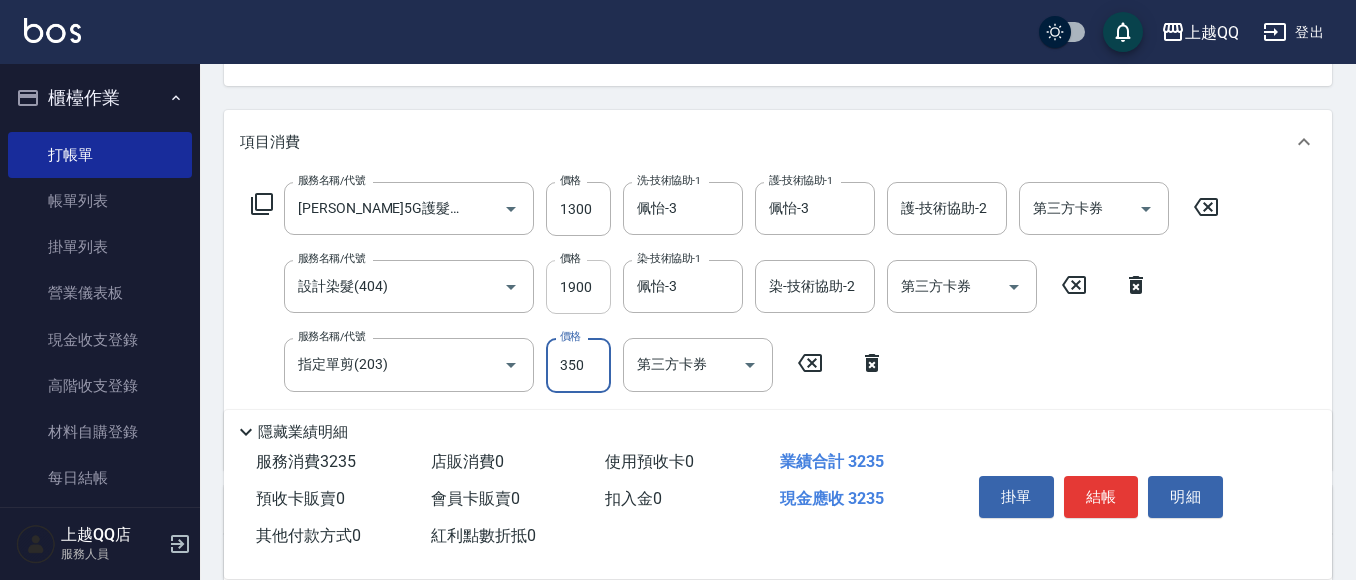 type on "350" 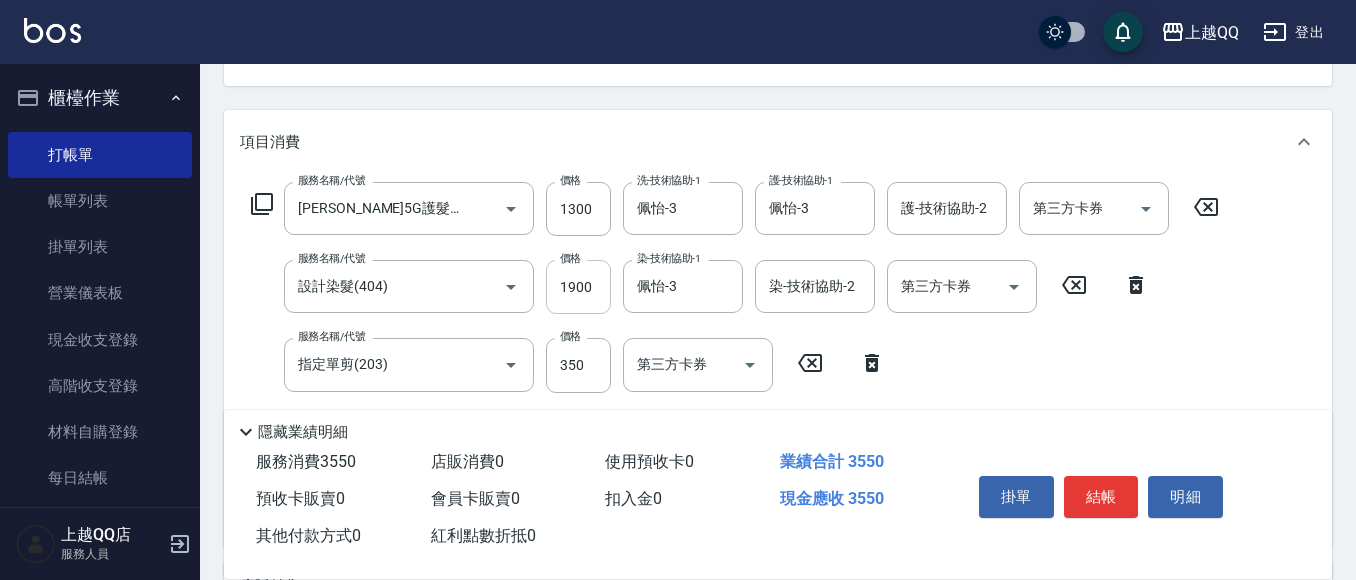scroll, scrollTop: 0, scrollLeft: 0, axis: both 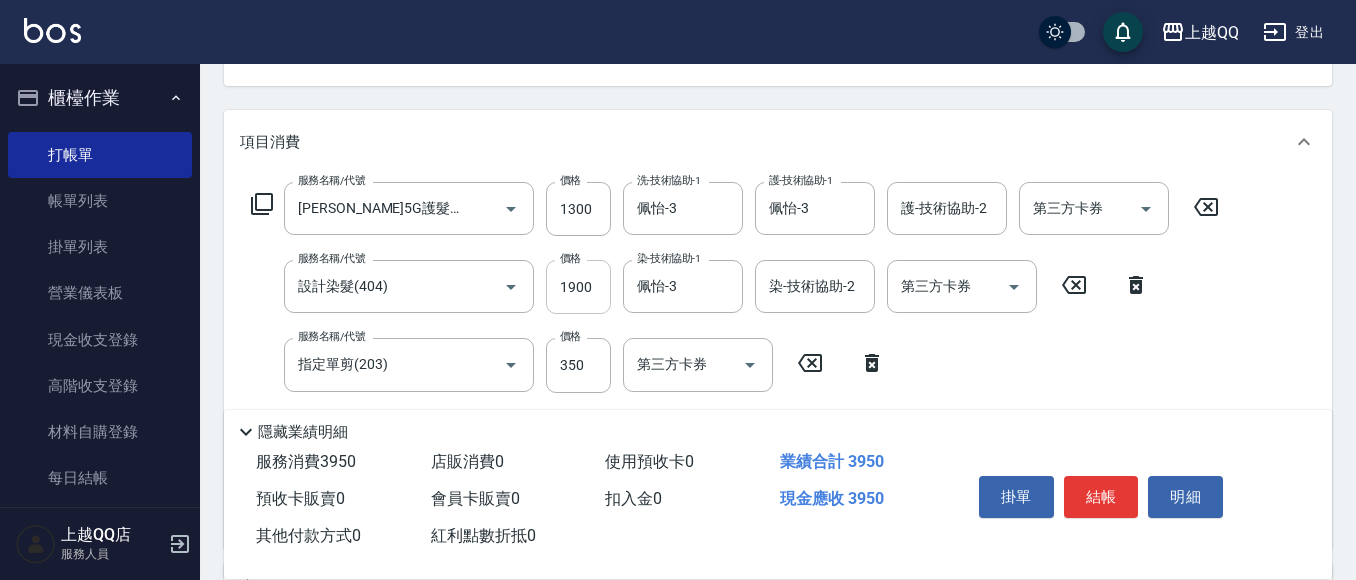 type on "指定單剪(203)" 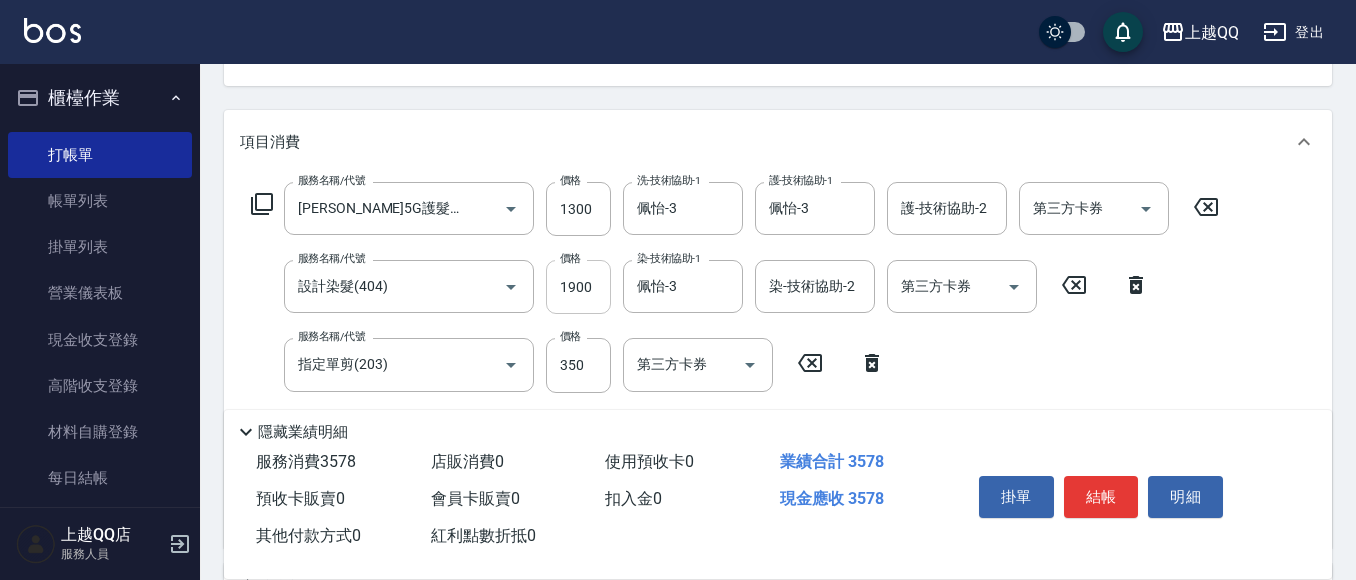 type on "280" 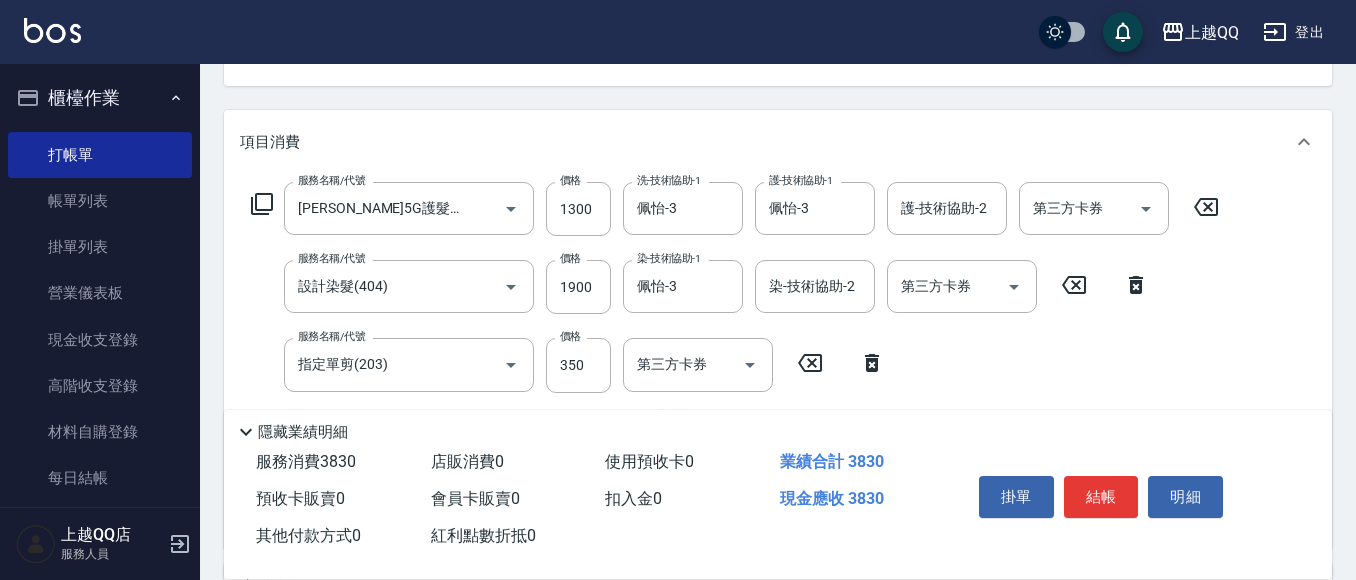 scroll, scrollTop: 0, scrollLeft: 0, axis: both 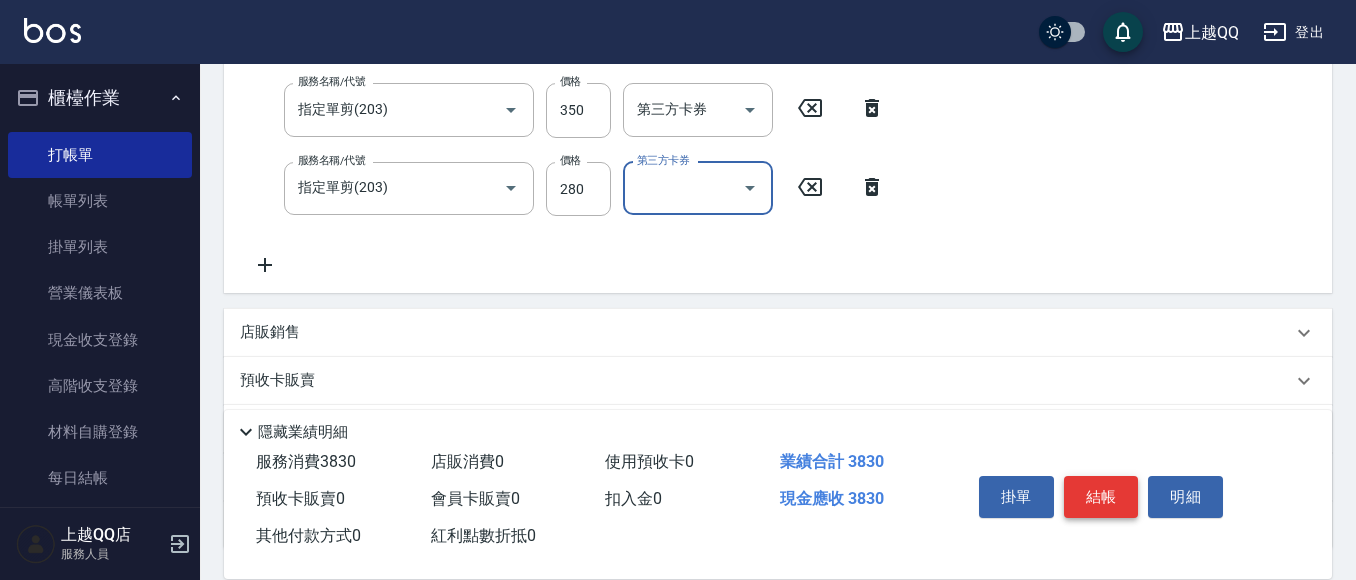 click on "結帳" at bounding box center [1101, 497] 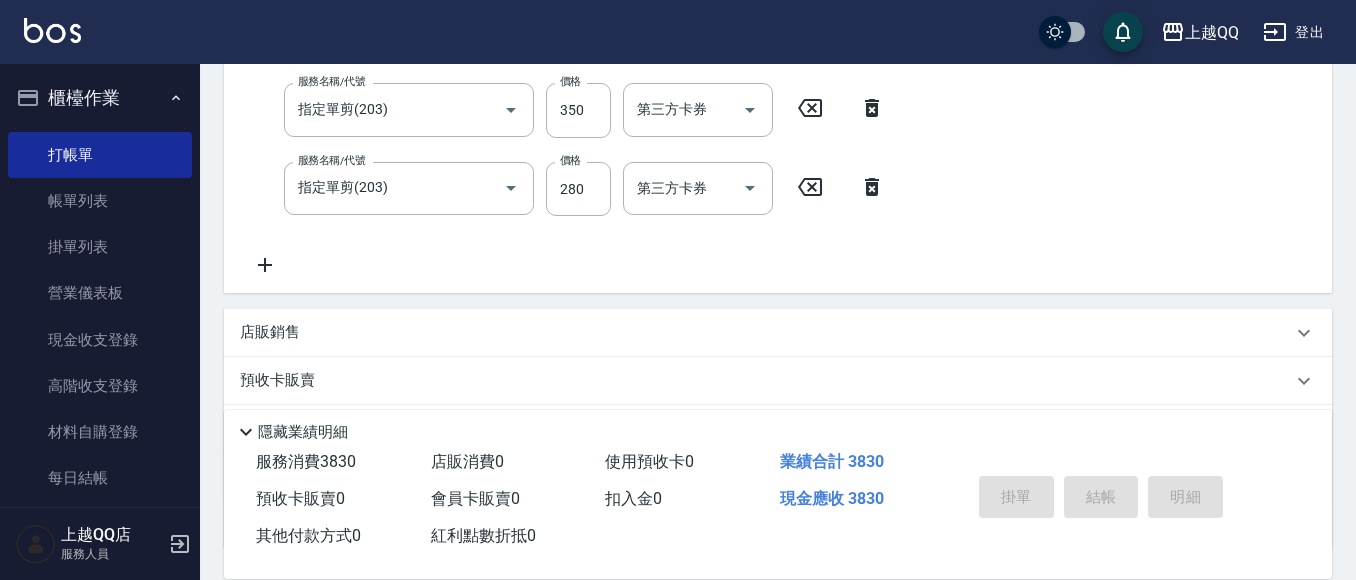type on "[DATE] 18:03" 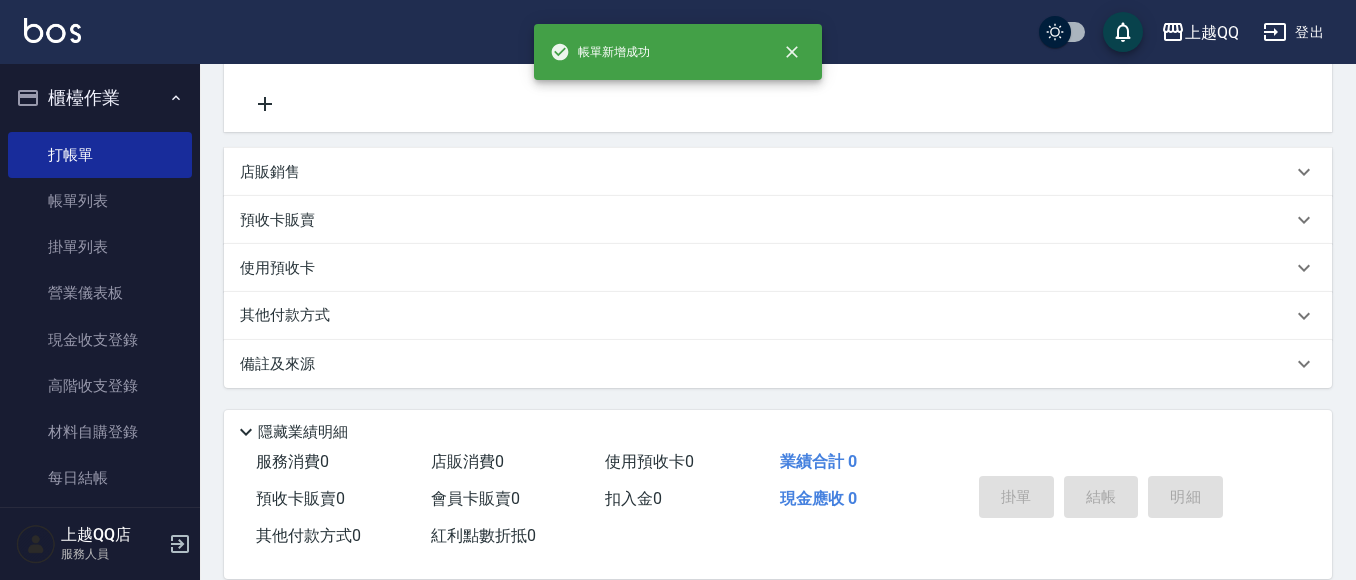 scroll, scrollTop: 0, scrollLeft: 0, axis: both 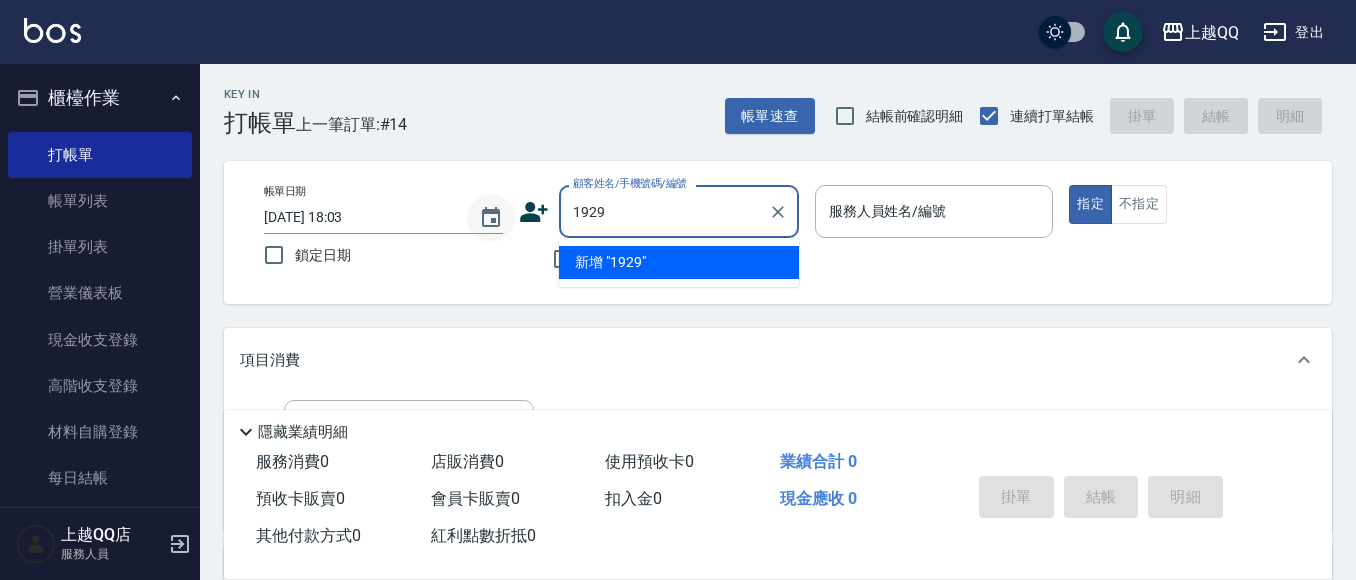 type on "1929" 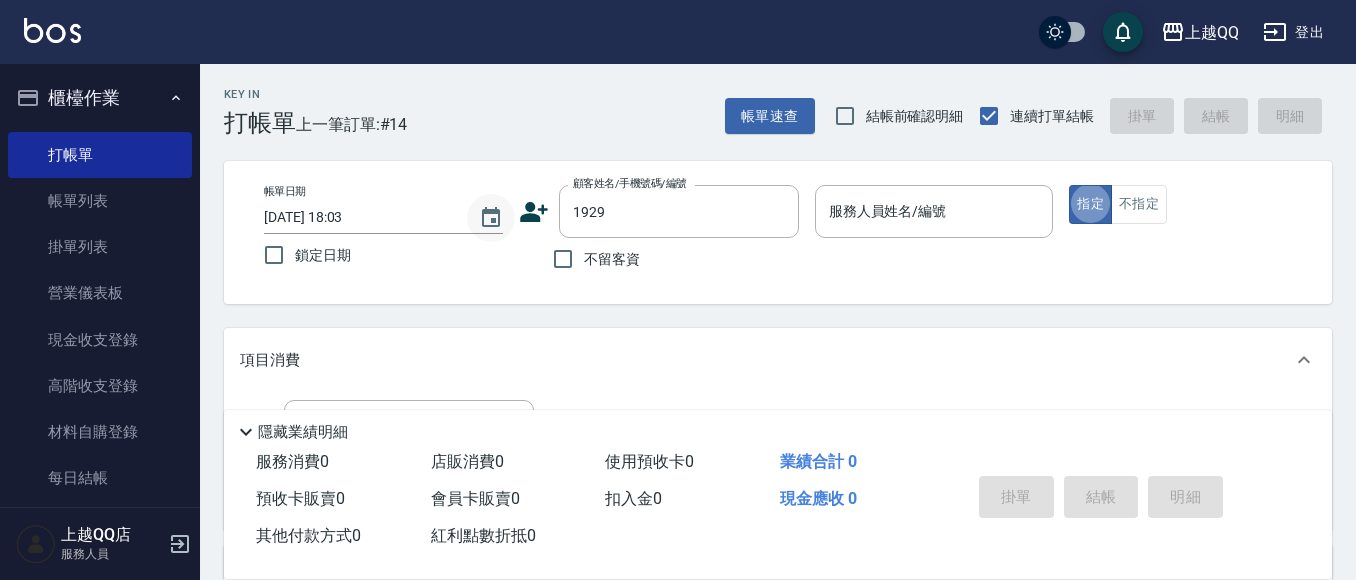 type on "true" 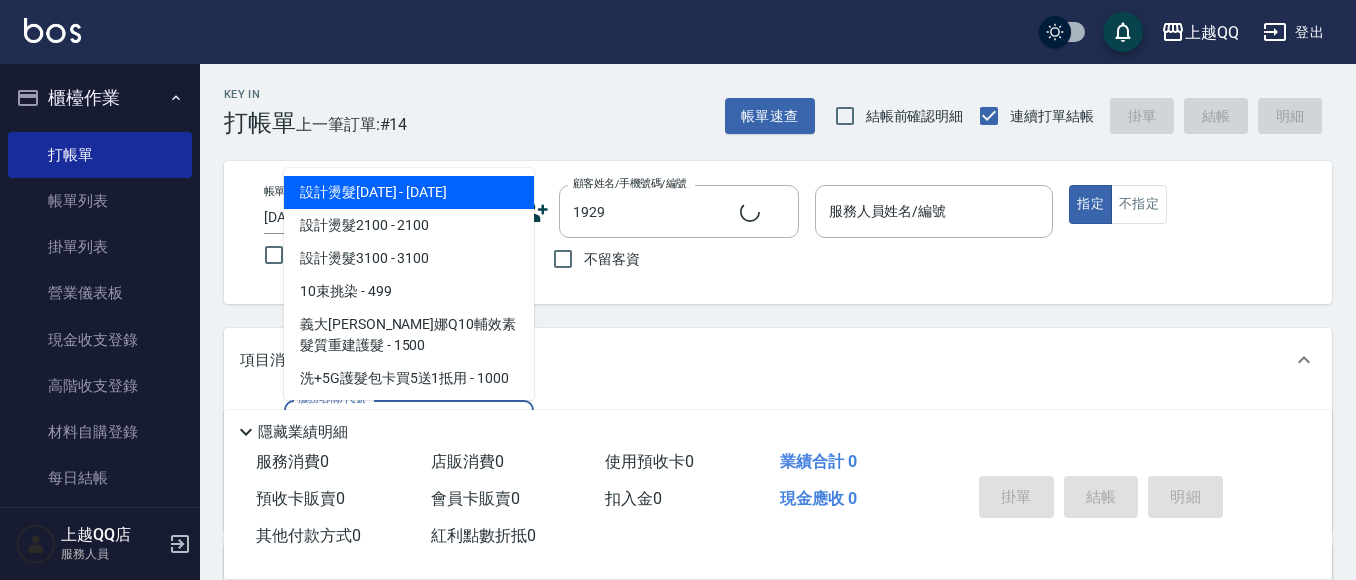 type on "10" 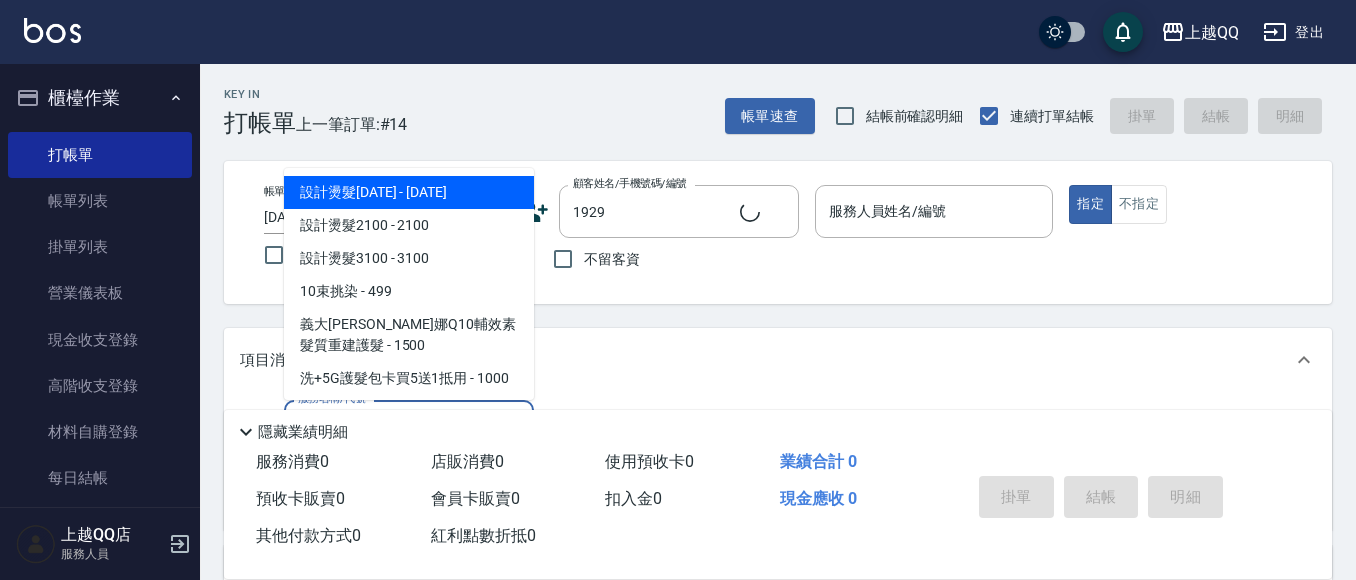 type on "[PERSON_NAME]/1929_[PERSON_NAME]/1929" 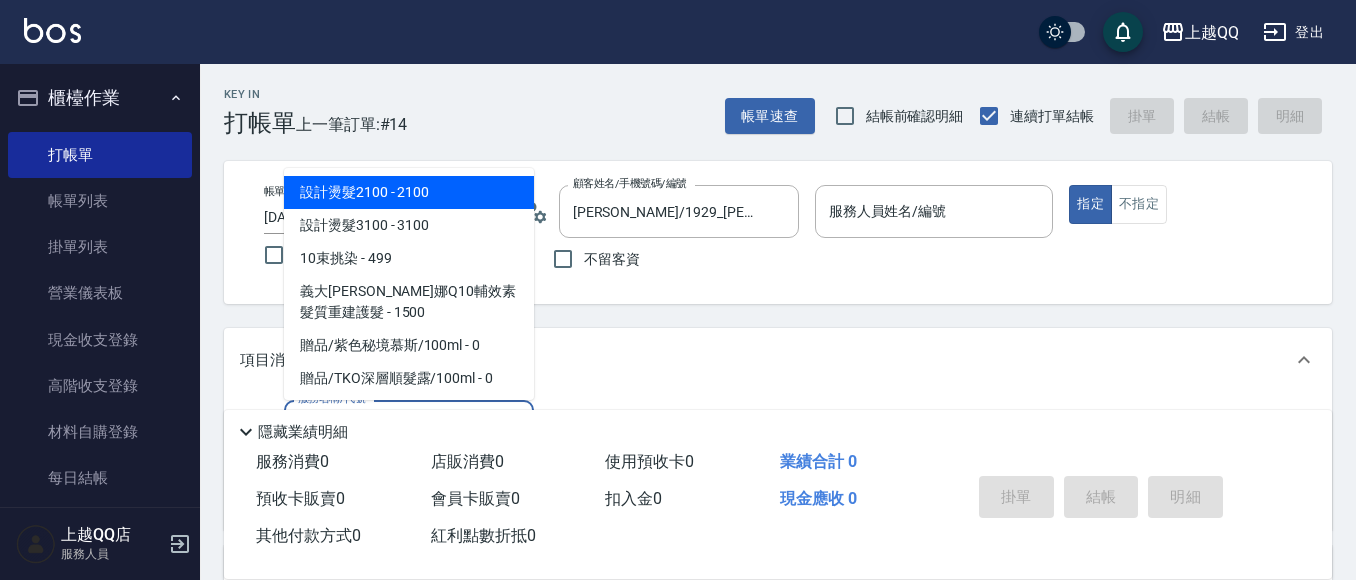type on "101" 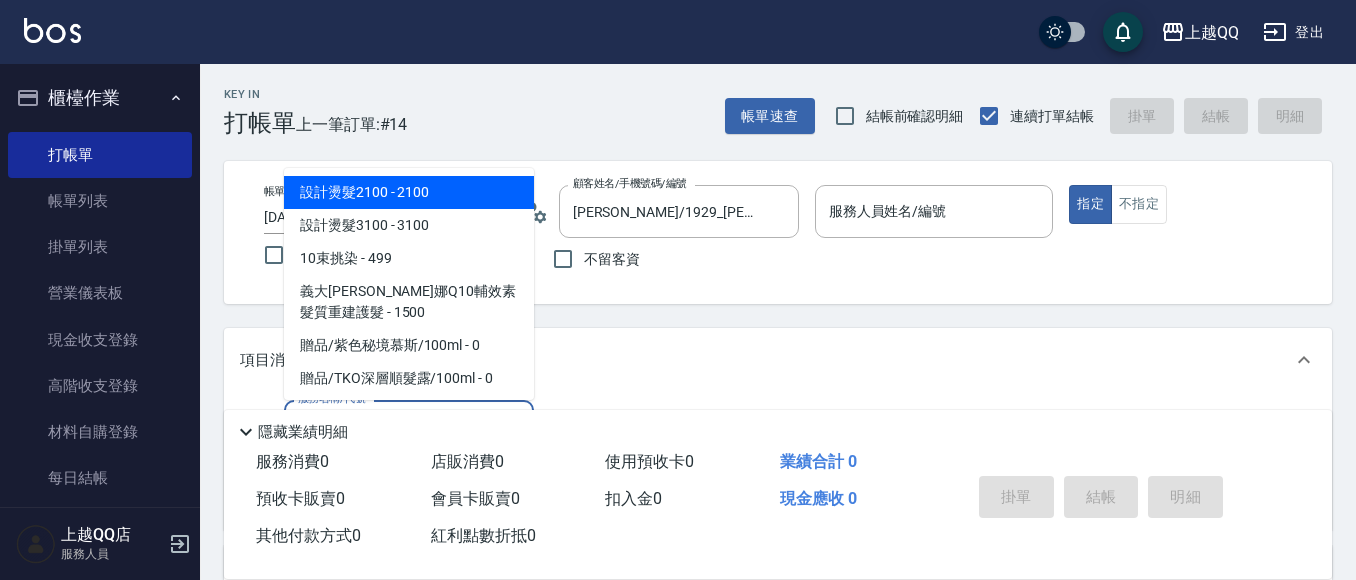 type on "佩怡-3" 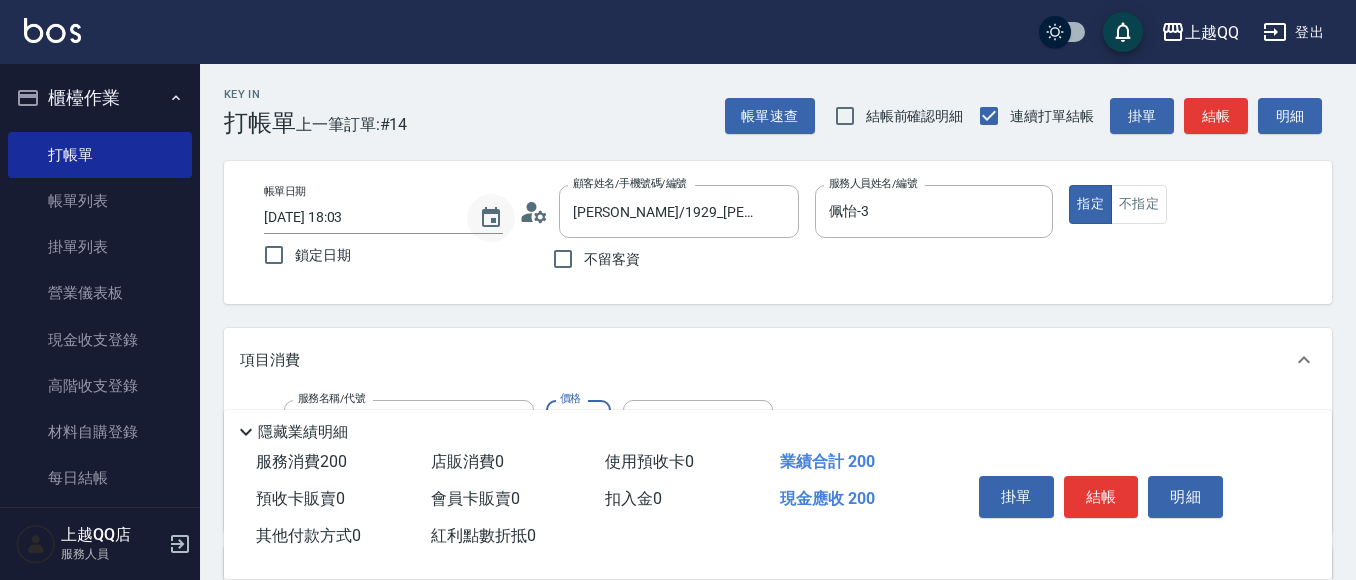 type on "洗髮(101)" 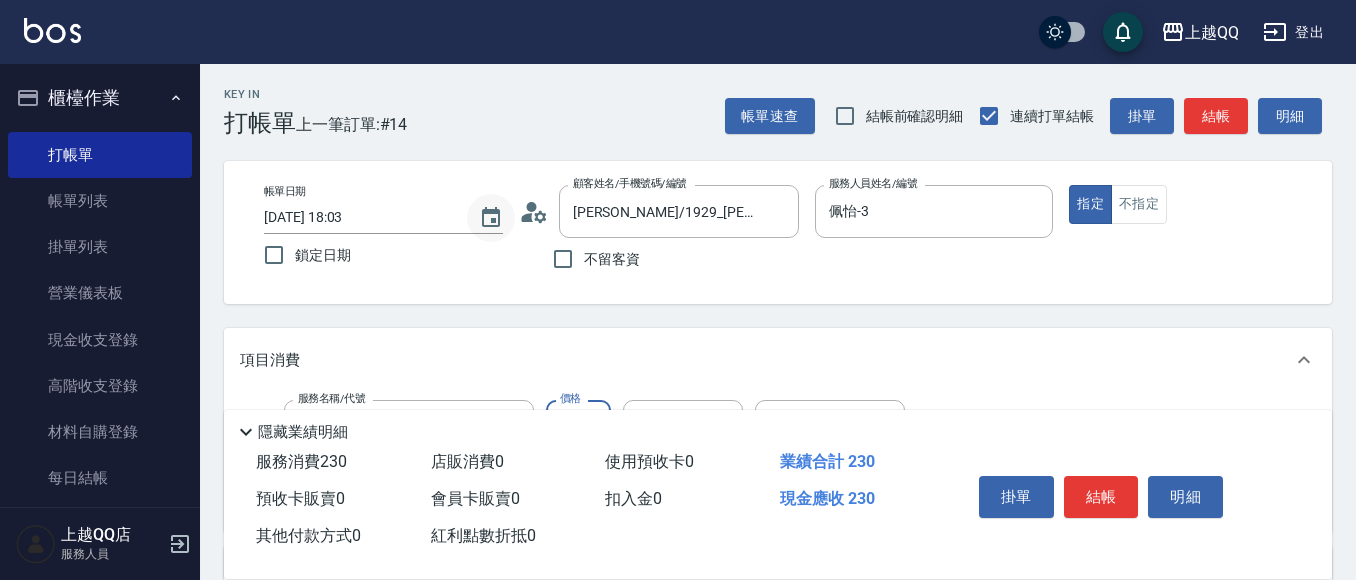 type on "230" 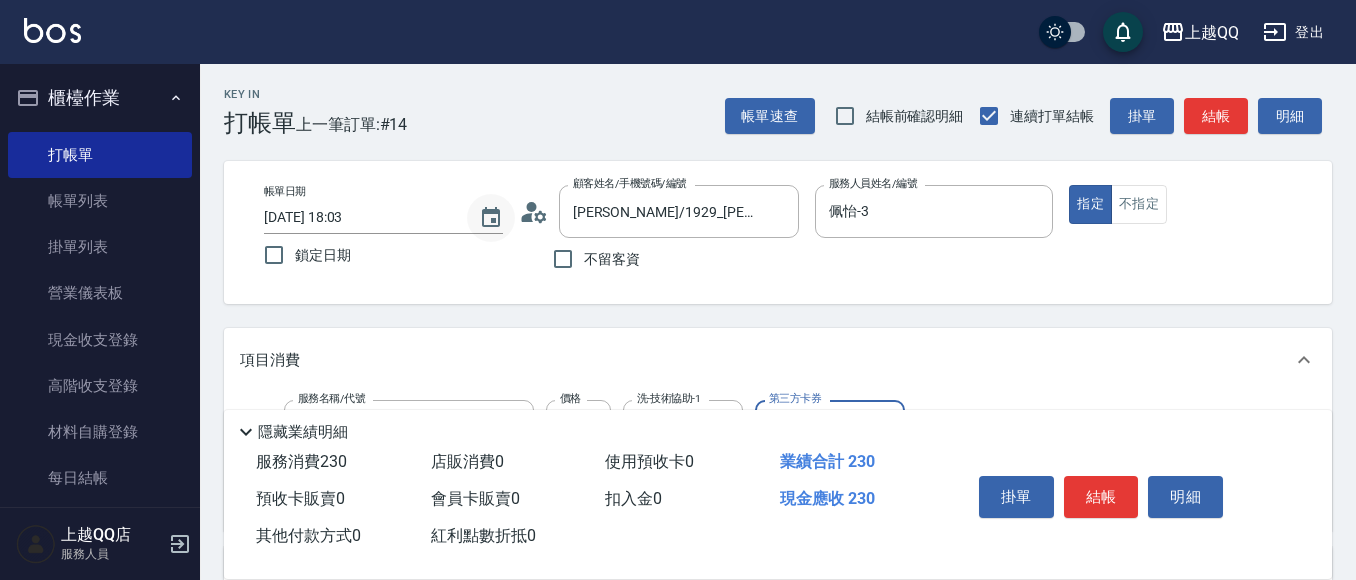 type on "佩怡-3" 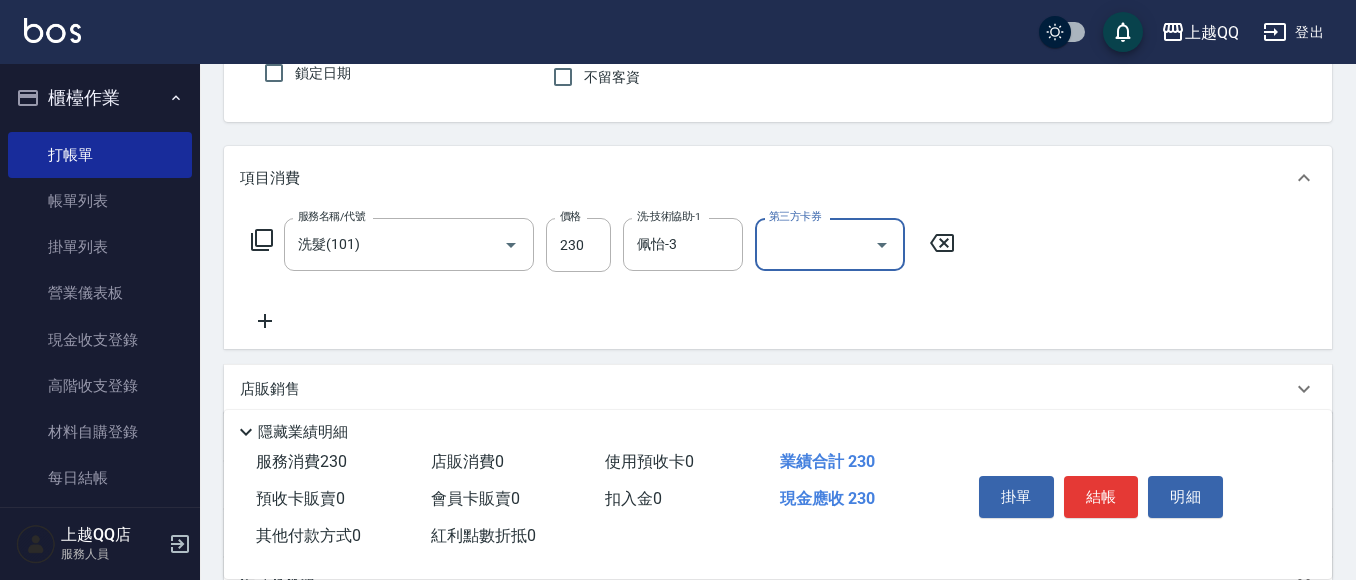 scroll, scrollTop: 185, scrollLeft: 0, axis: vertical 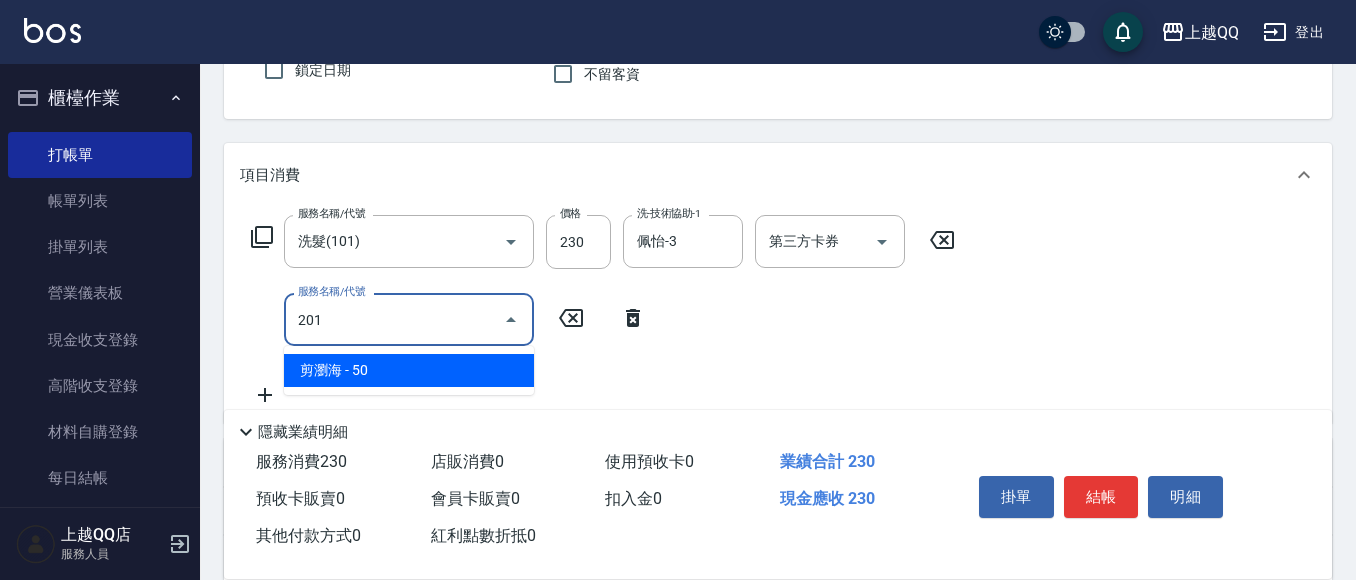 type on "剪瀏海(201)" 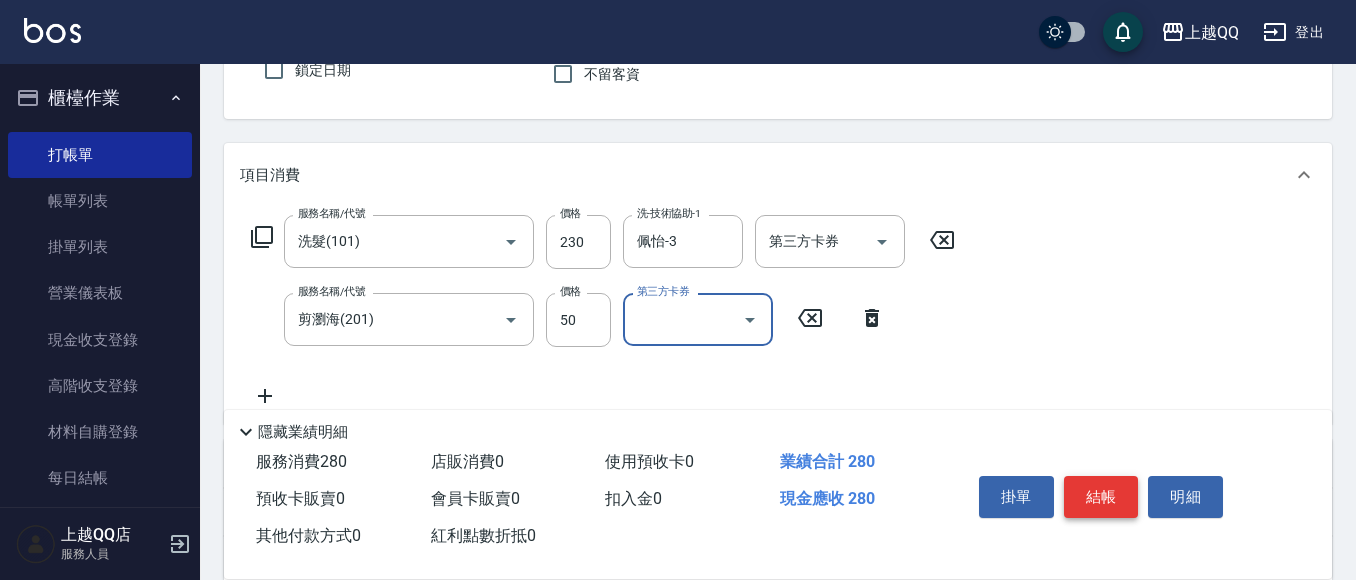click on "結帳" at bounding box center (1101, 497) 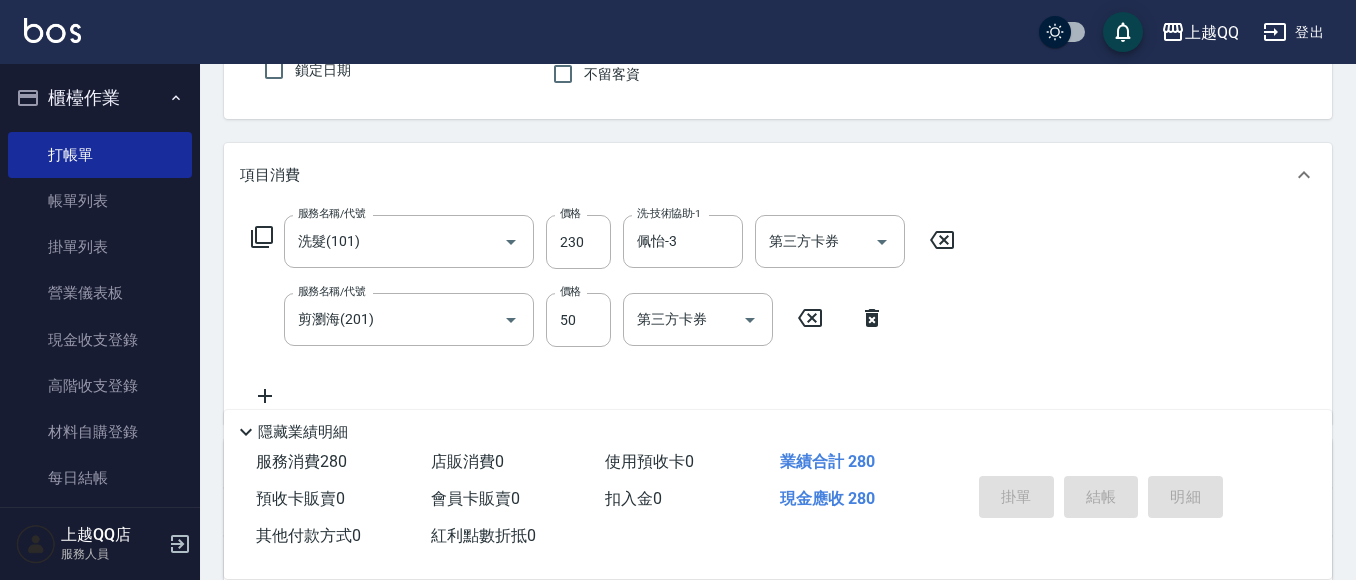 type 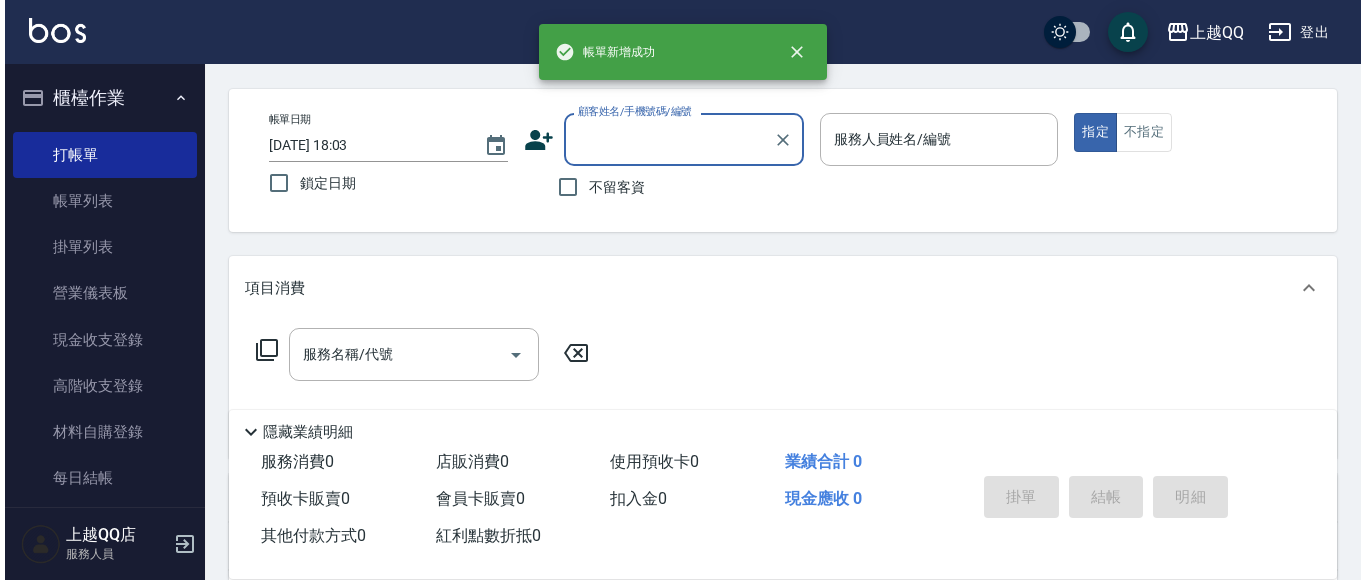 scroll, scrollTop: 0, scrollLeft: 0, axis: both 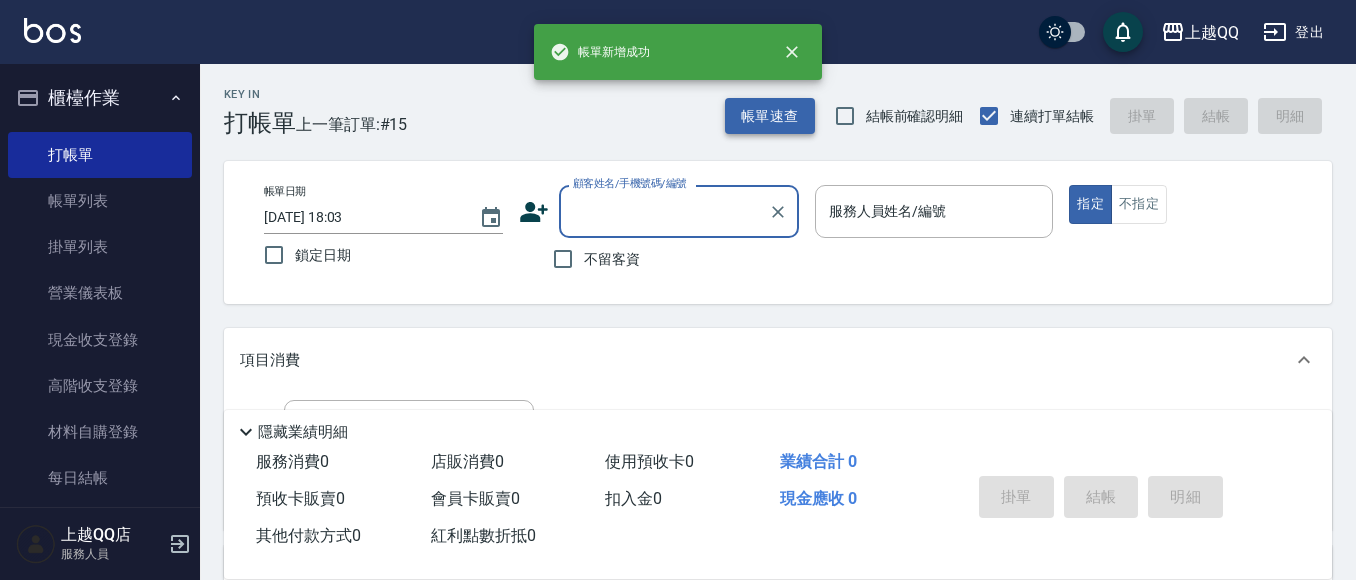 click on "帳單速查" at bounding box center [770, 116] 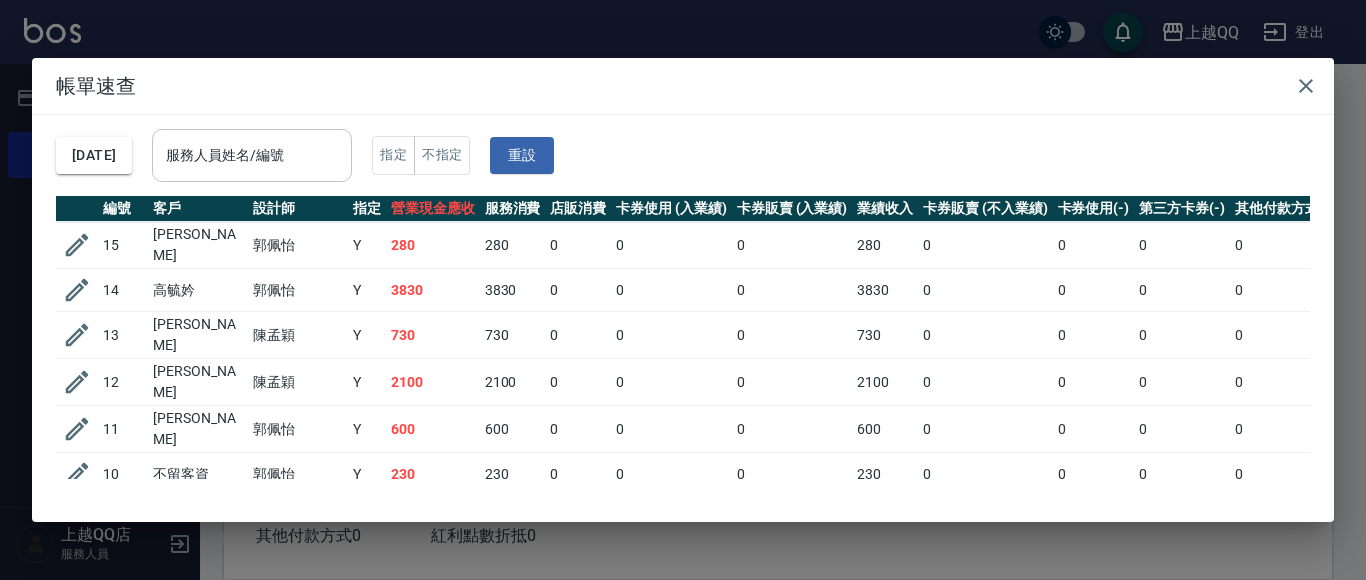 drag, startPoint x: 325, startPoint y: 115, endPoint x: 325, endPoint y: 132, distance: 17 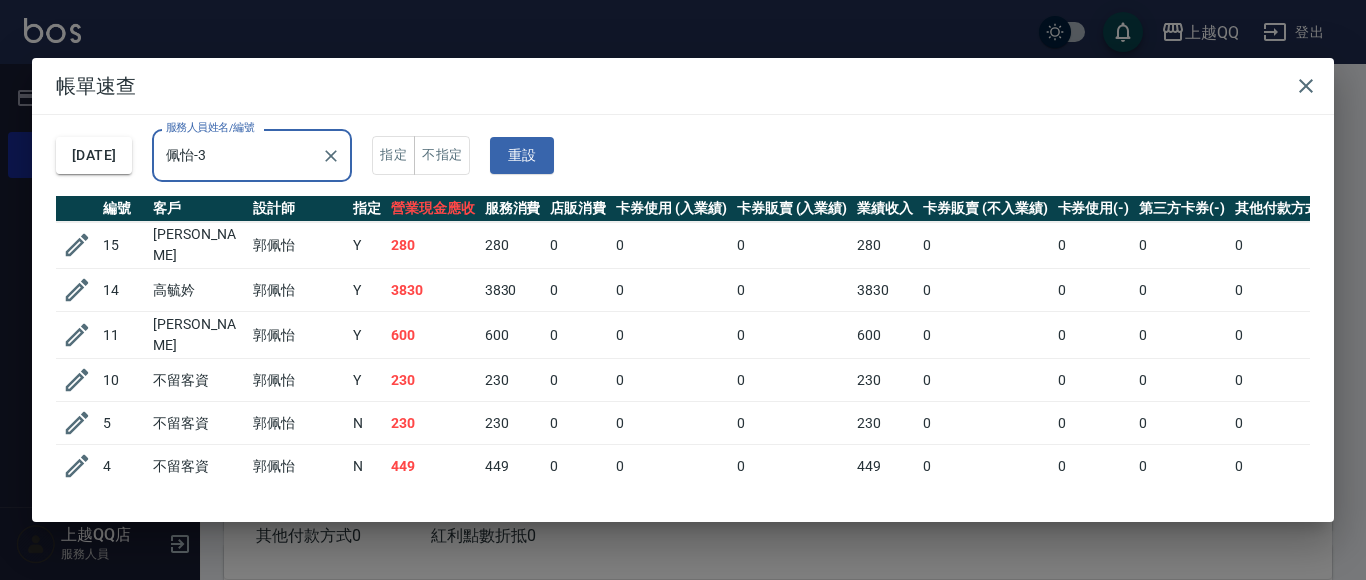 type on "佩怡-3" 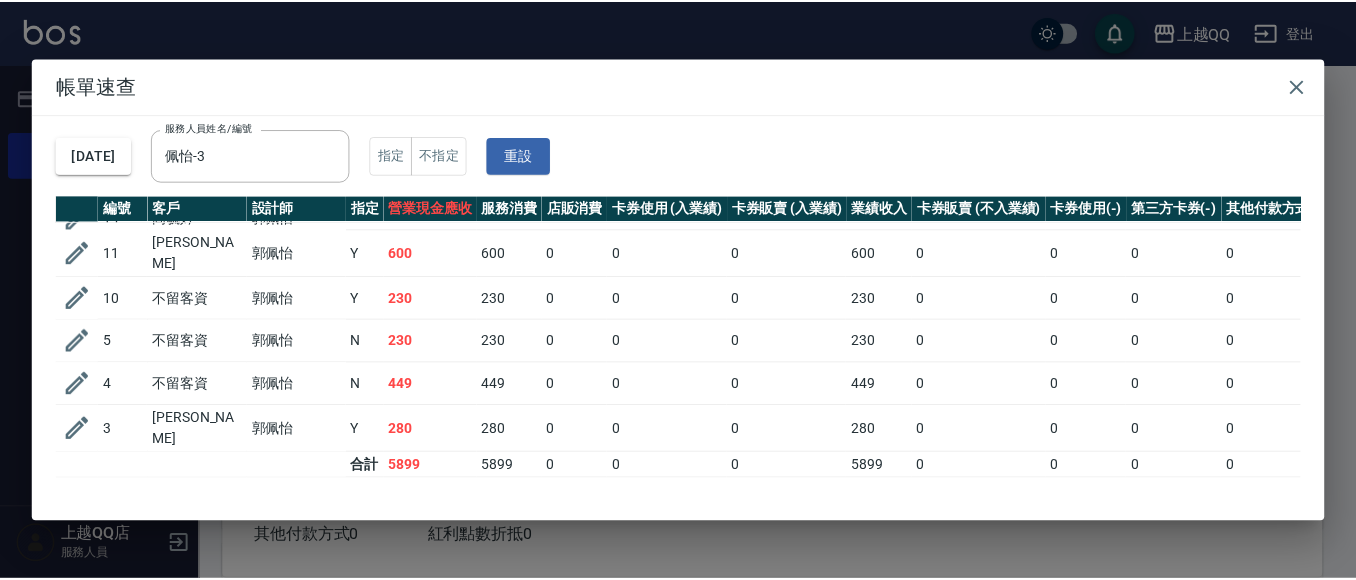 scroll, scrollTop: 0, scrollLeft: 0, axis: both 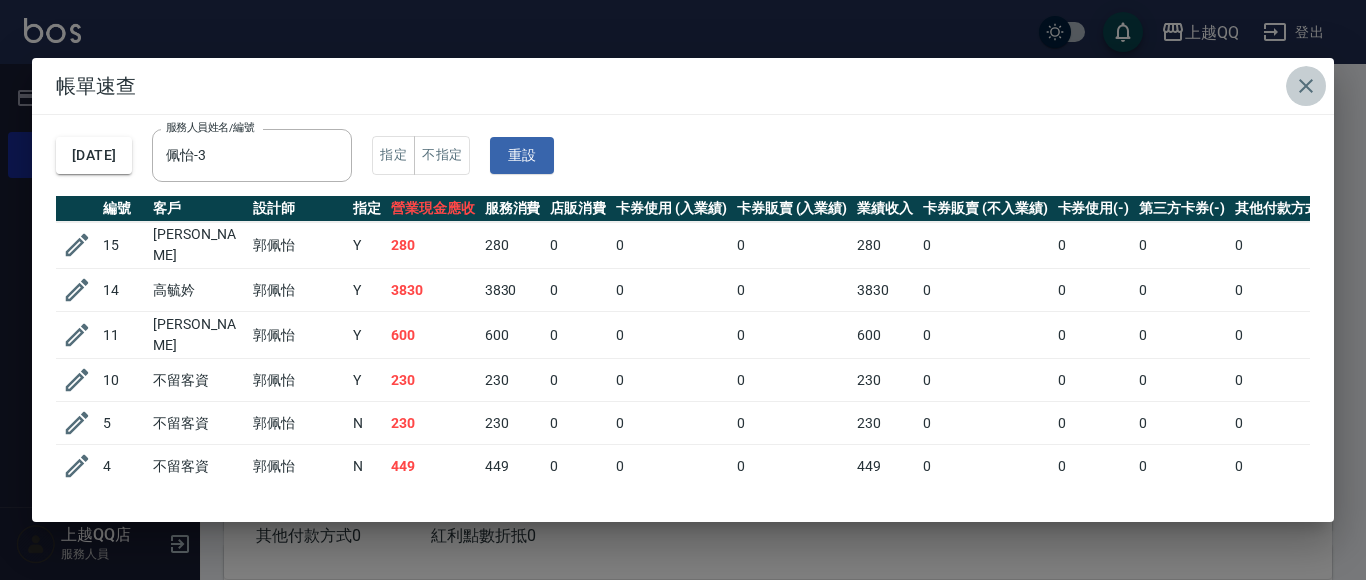 click 